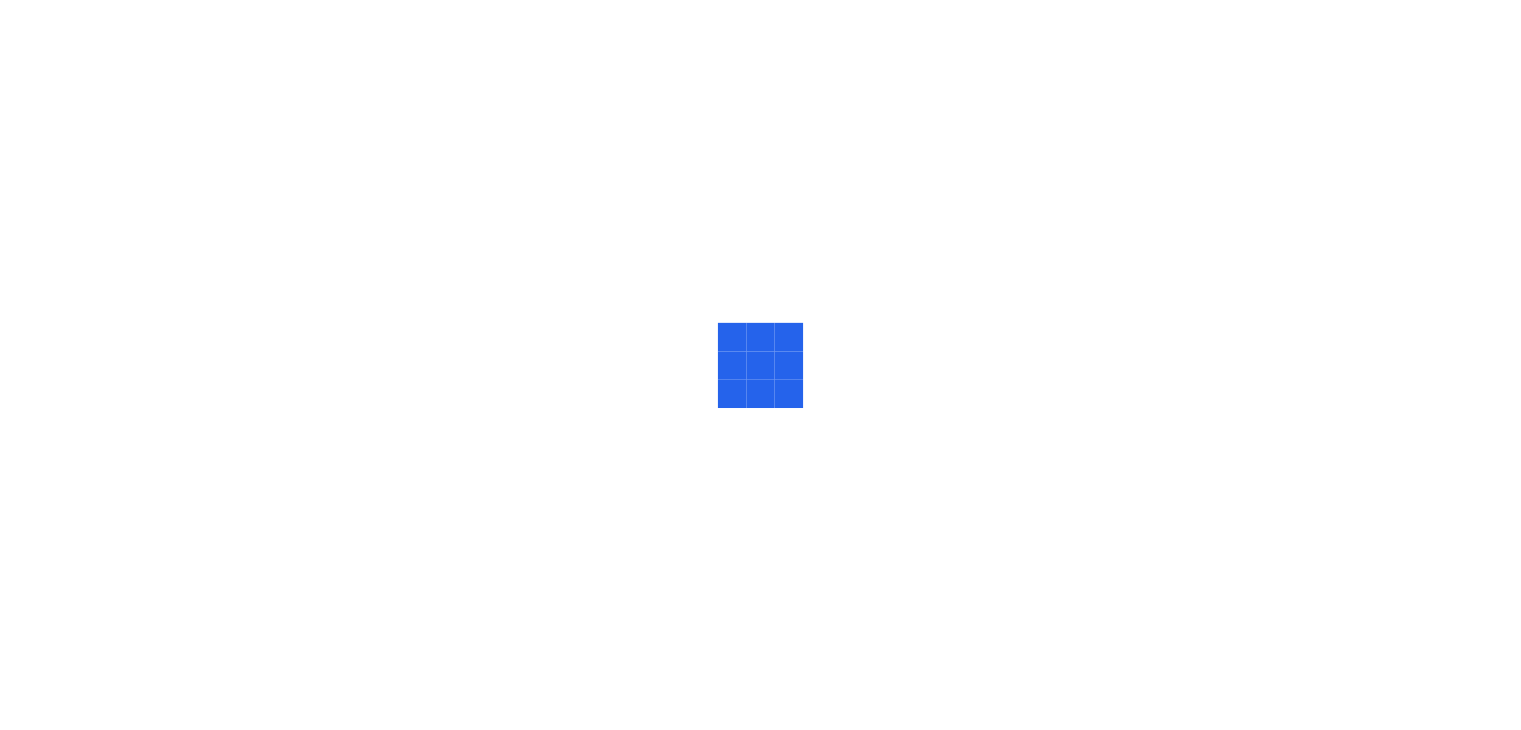 scroll, scrollTop: 0, scrollLeft: 0, axis: both 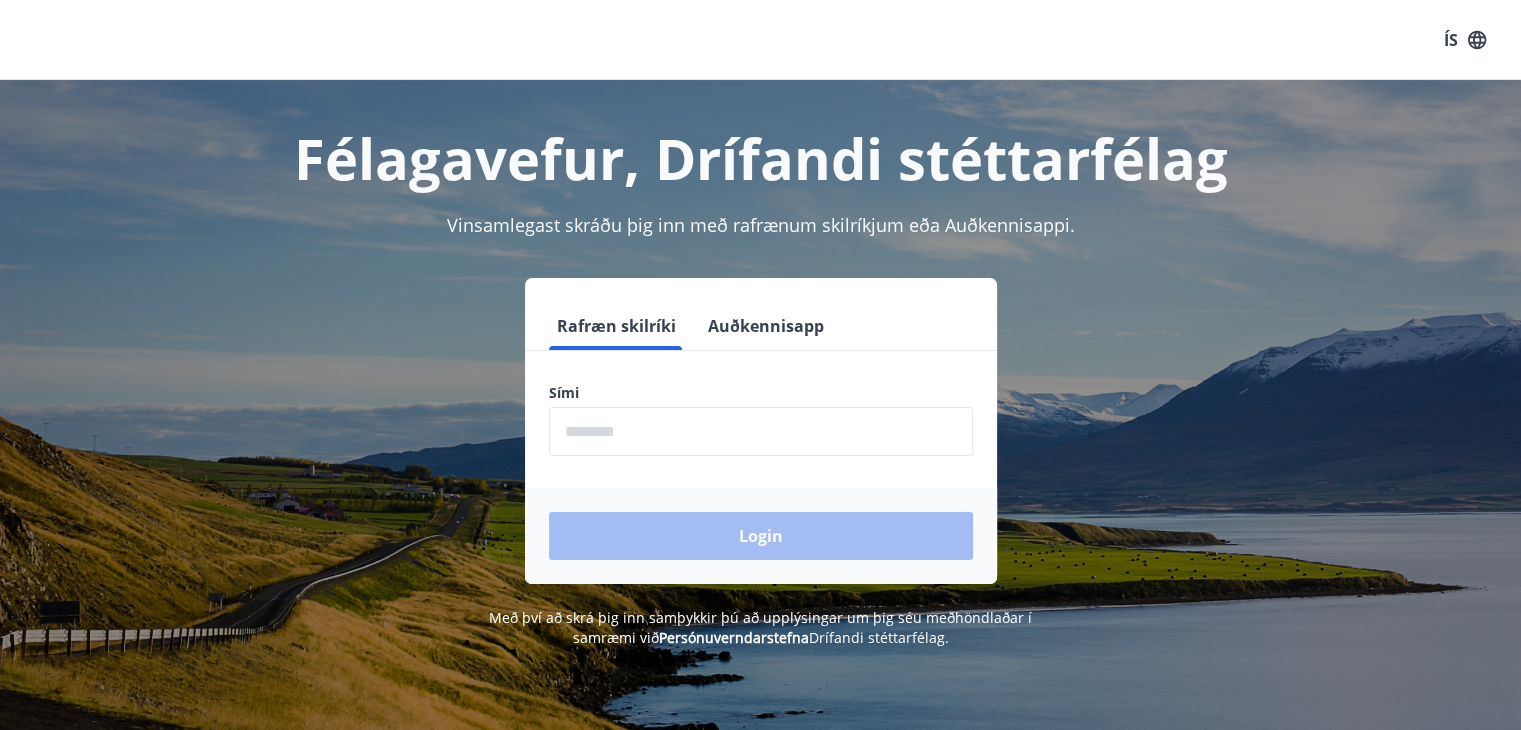click at bounding box center (761, 431) 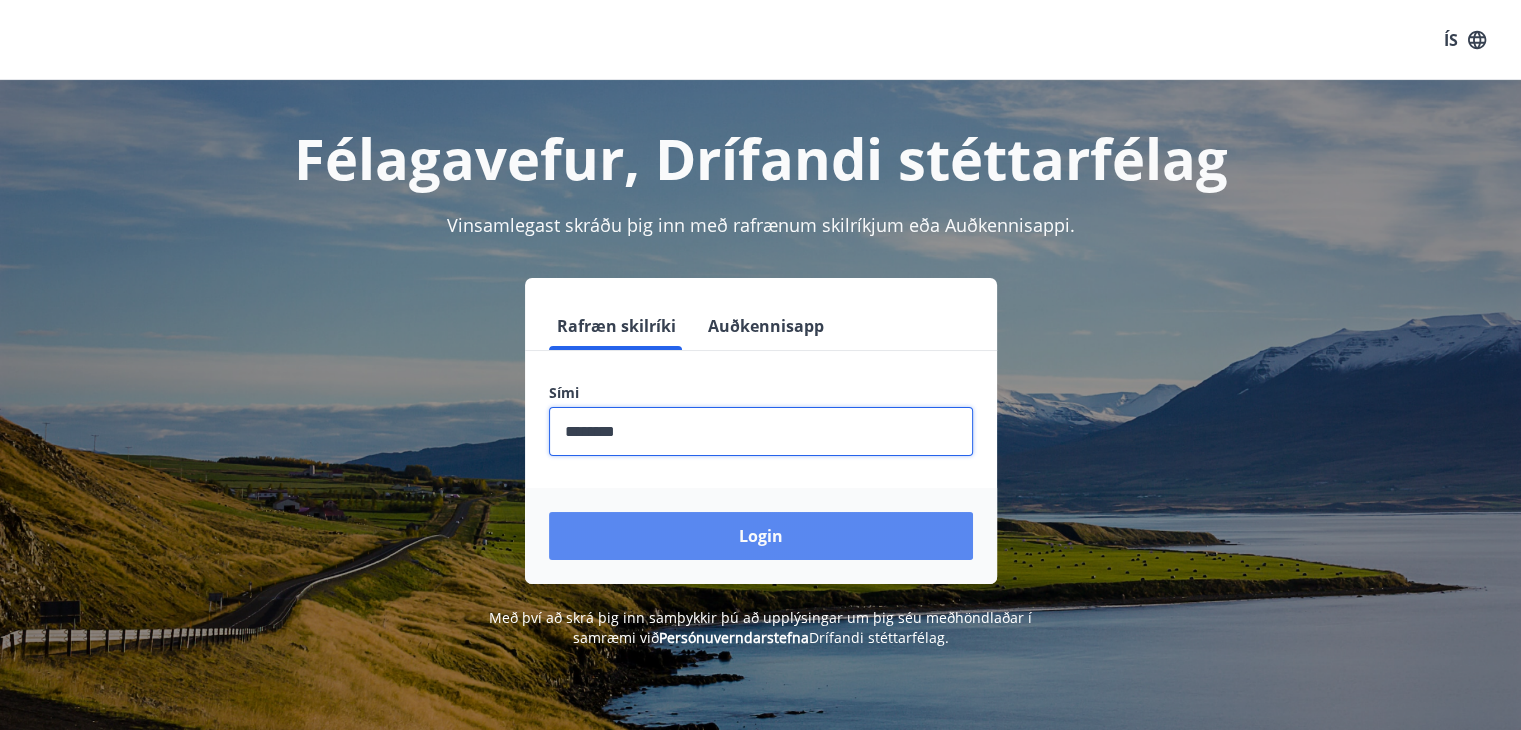 type on "********" 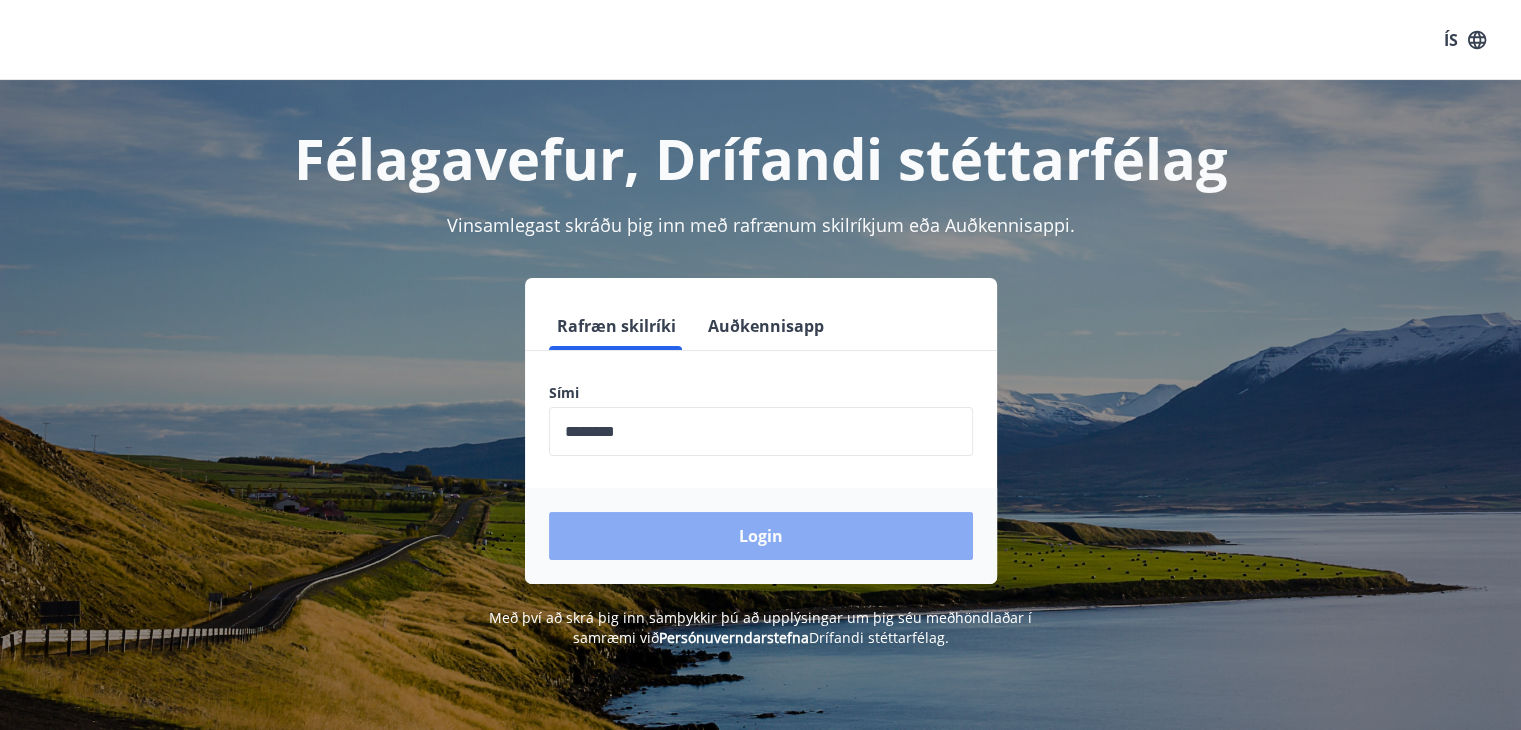 click on "Login" at bounding box center [761, 536] 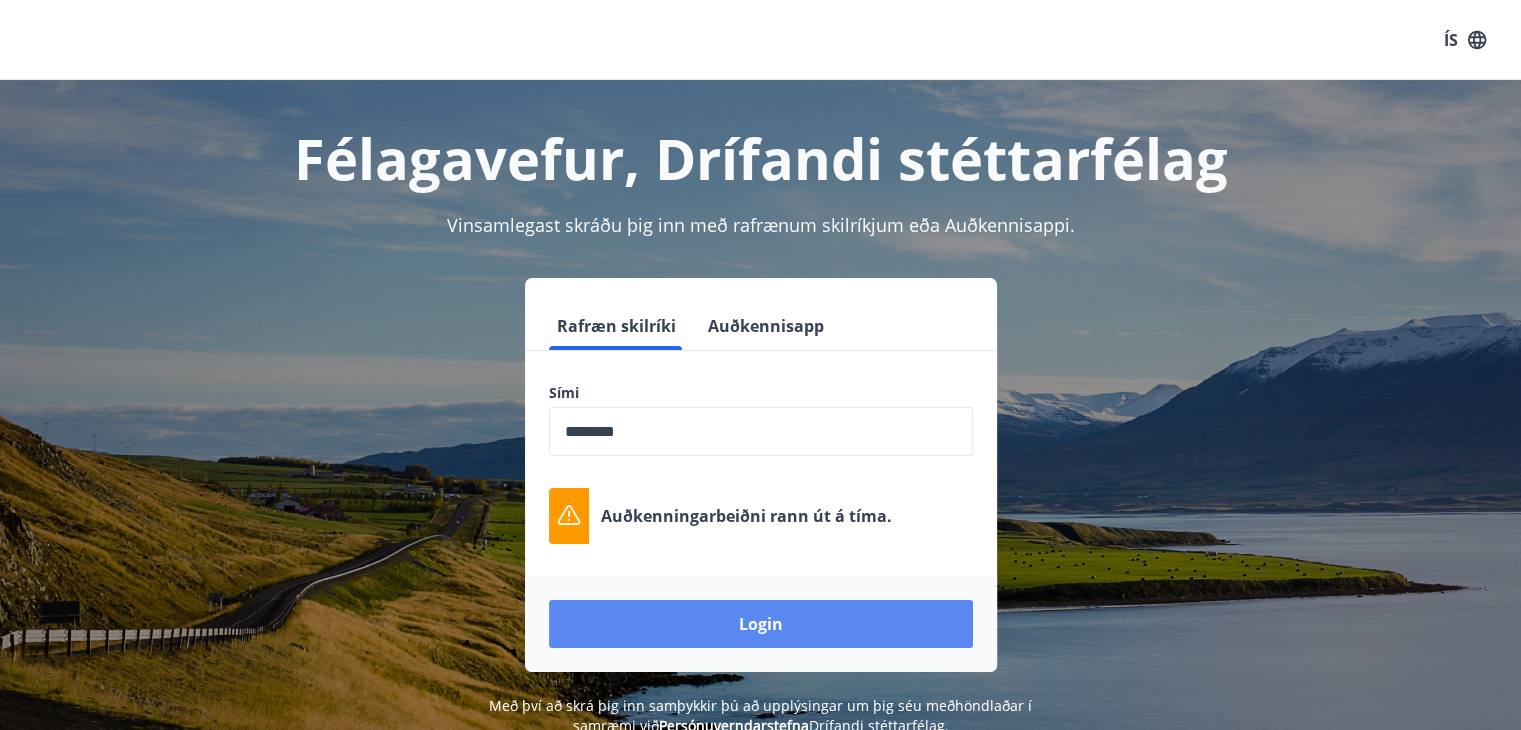 click on "Login" at bounding box center [761, 624] 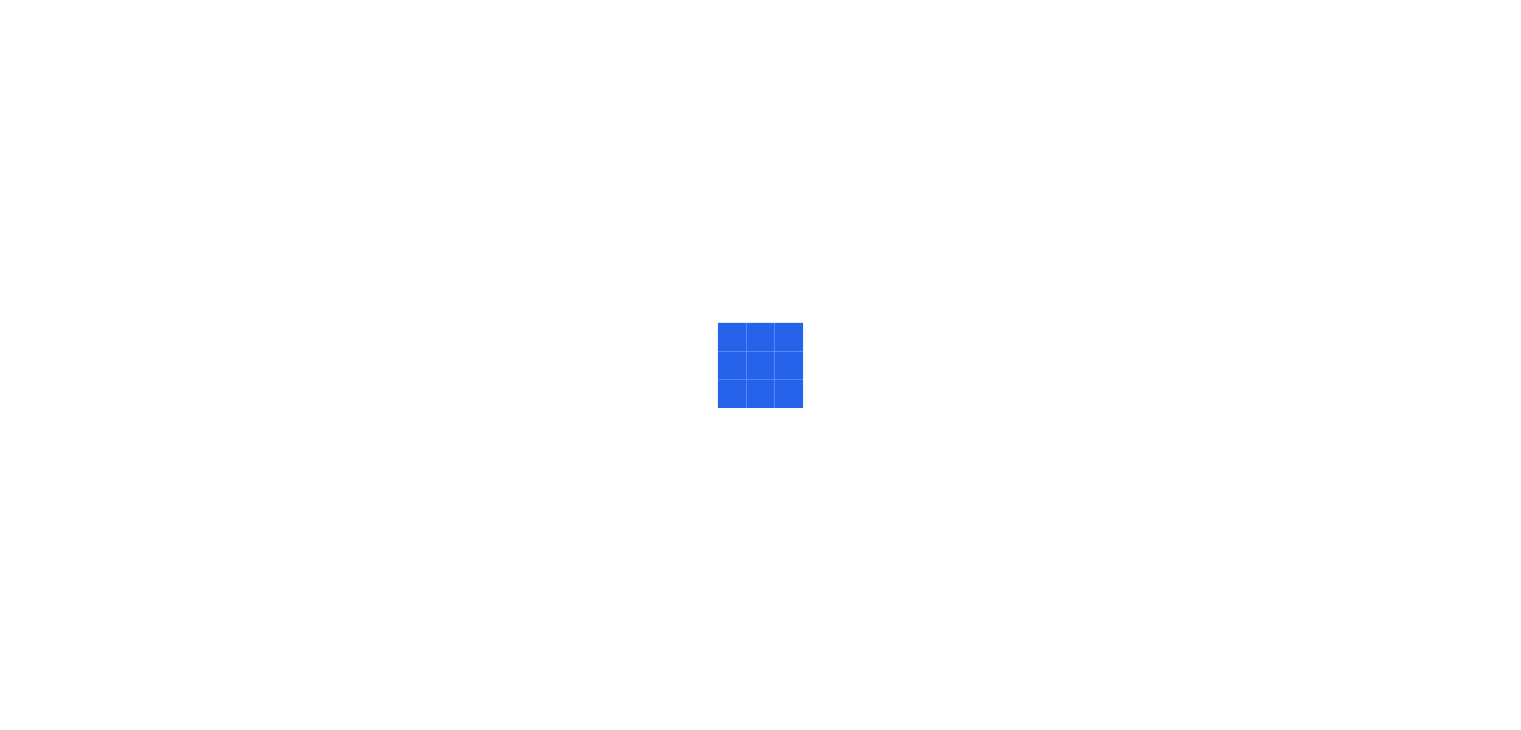 scroll, scrollTop: 0, scrollLeft: 0, axis: both 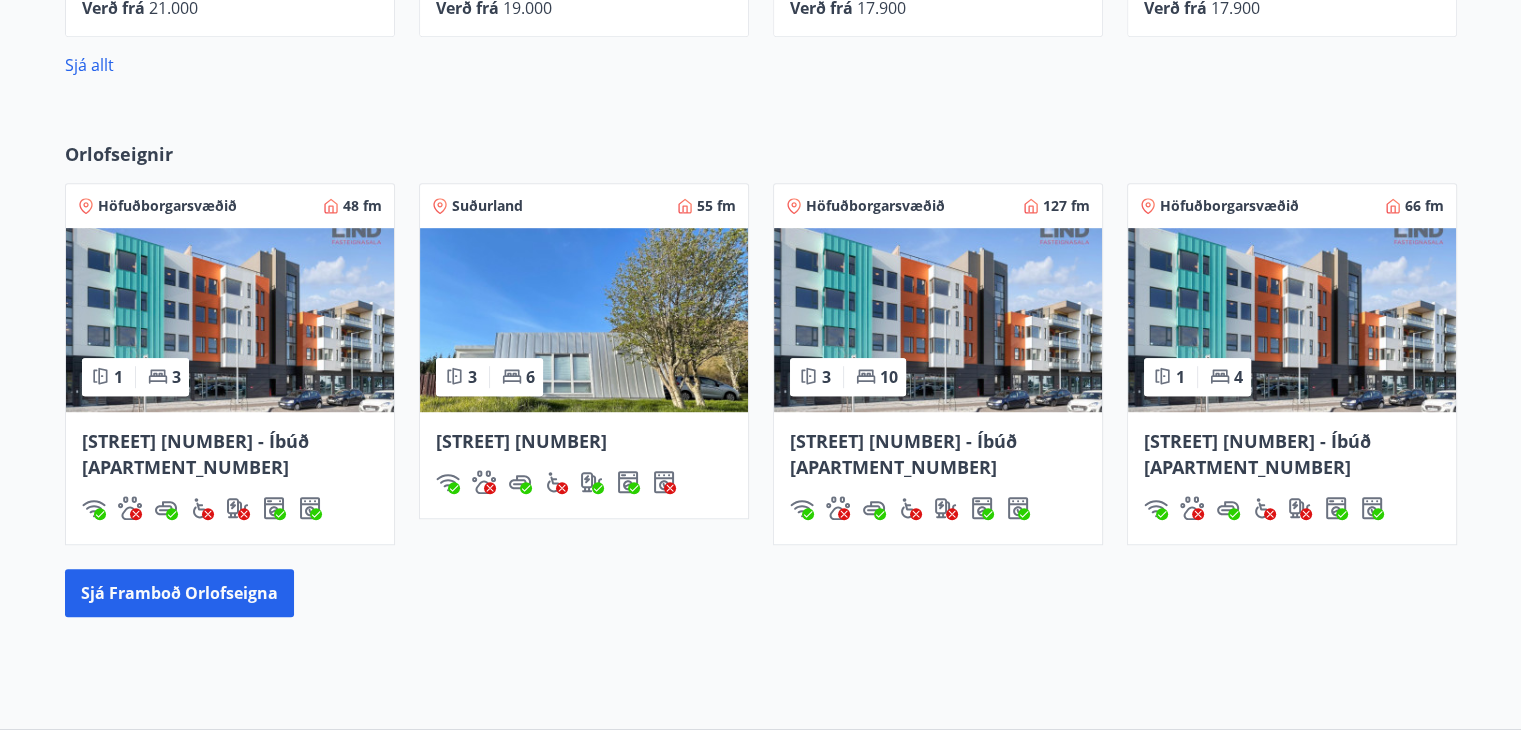 click at bounding box center [230, 320] 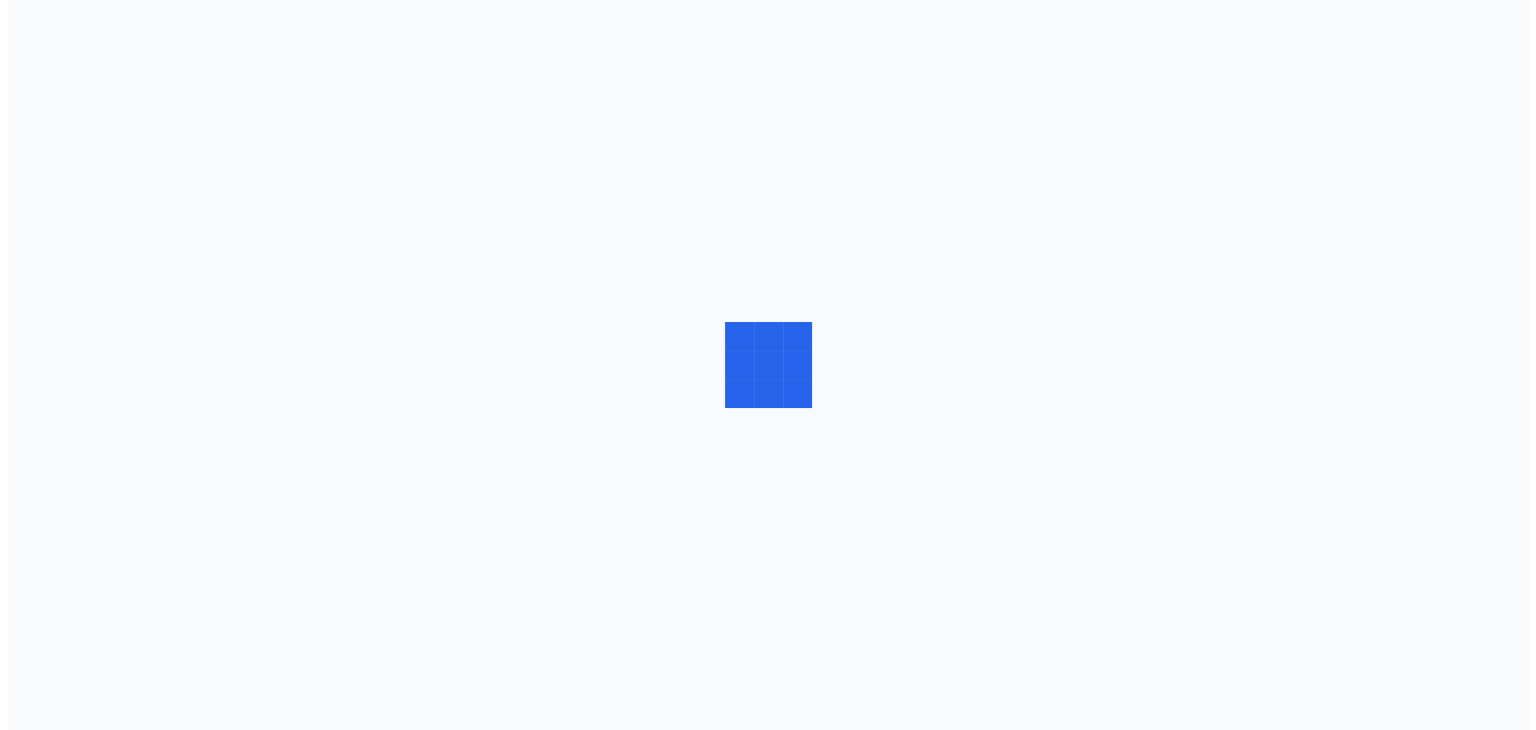 scroll, scrollTop: 0, scrollLeft: 0, axis: both 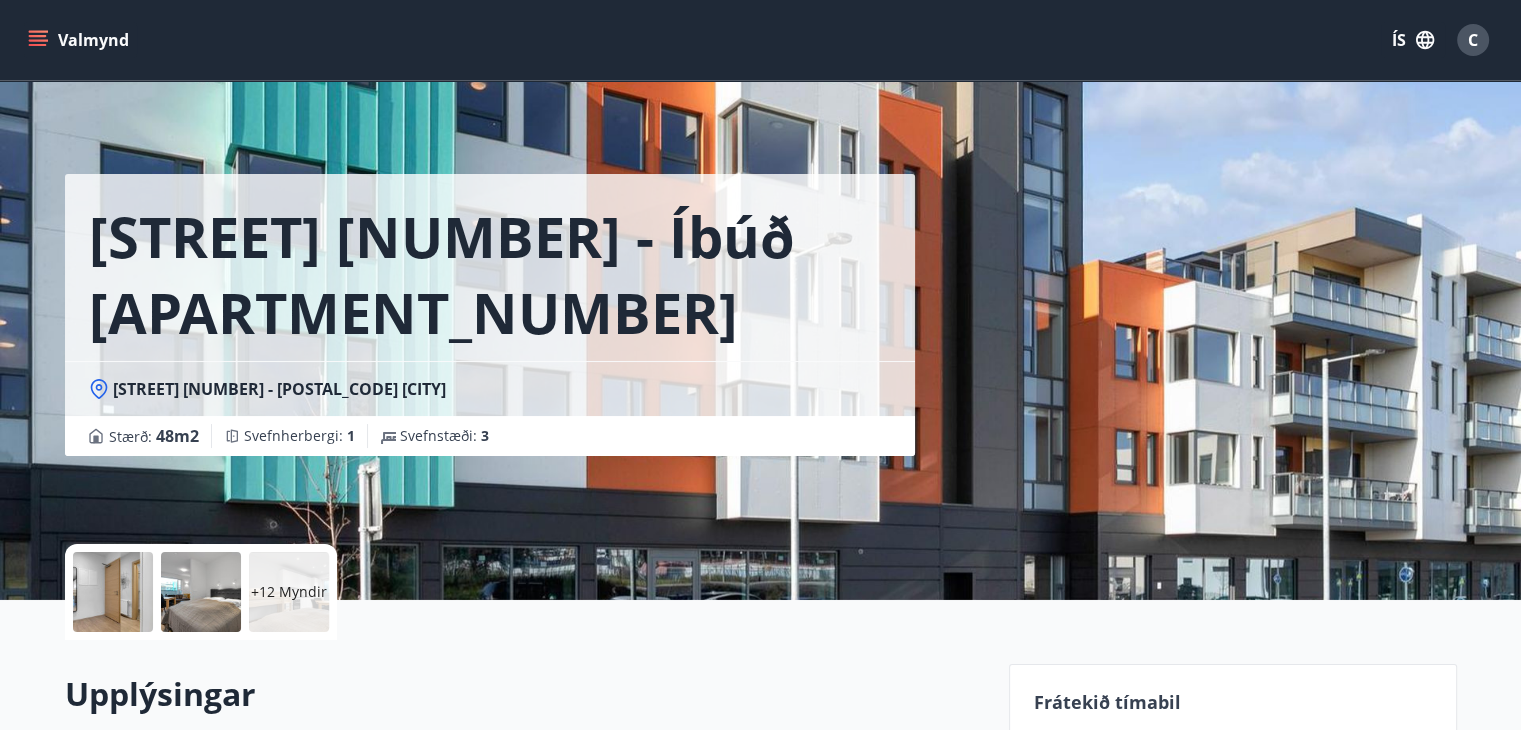 click on "+12 Myndir" at bounding box center (289, 592) 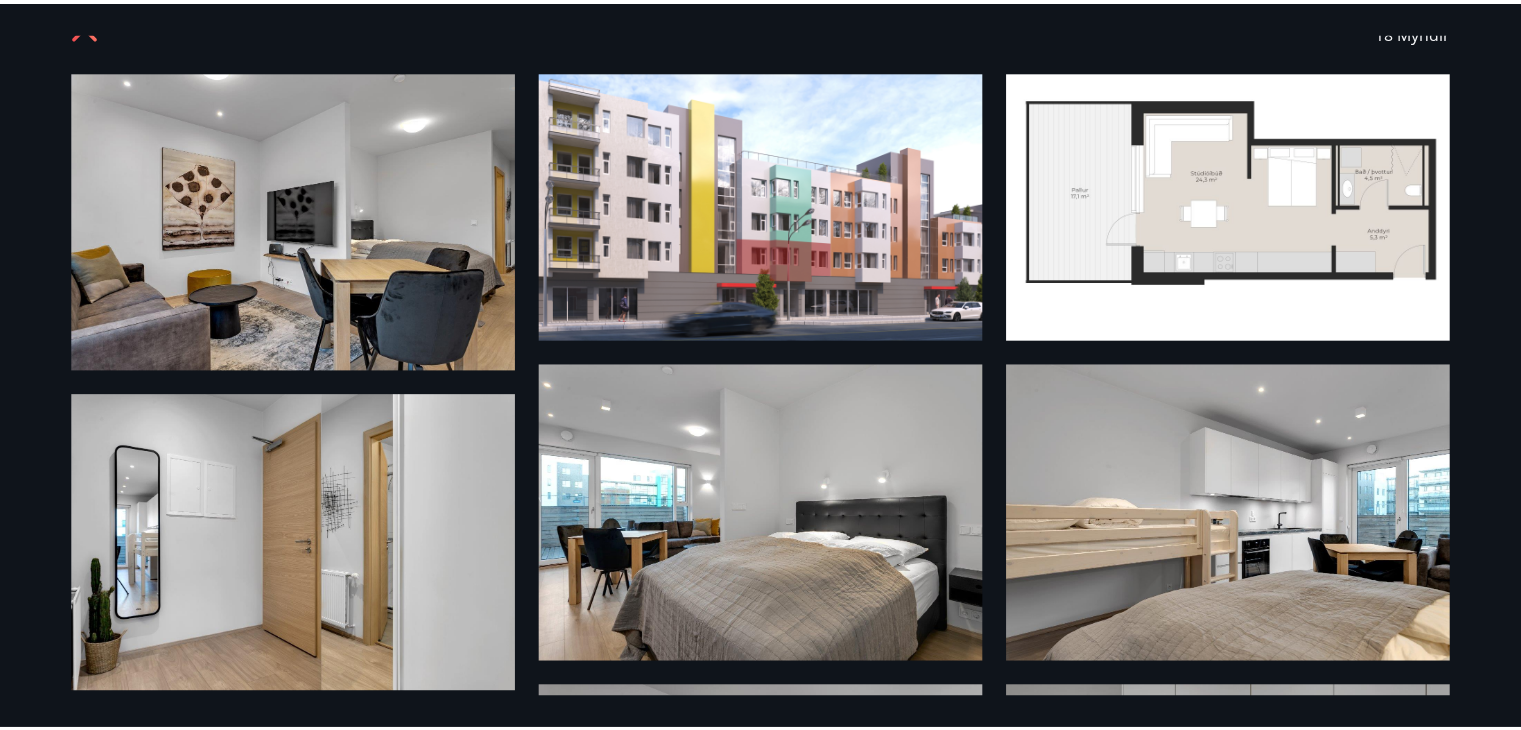 scroll, scrollTop: 0, scrollLeft: 0, axis: both 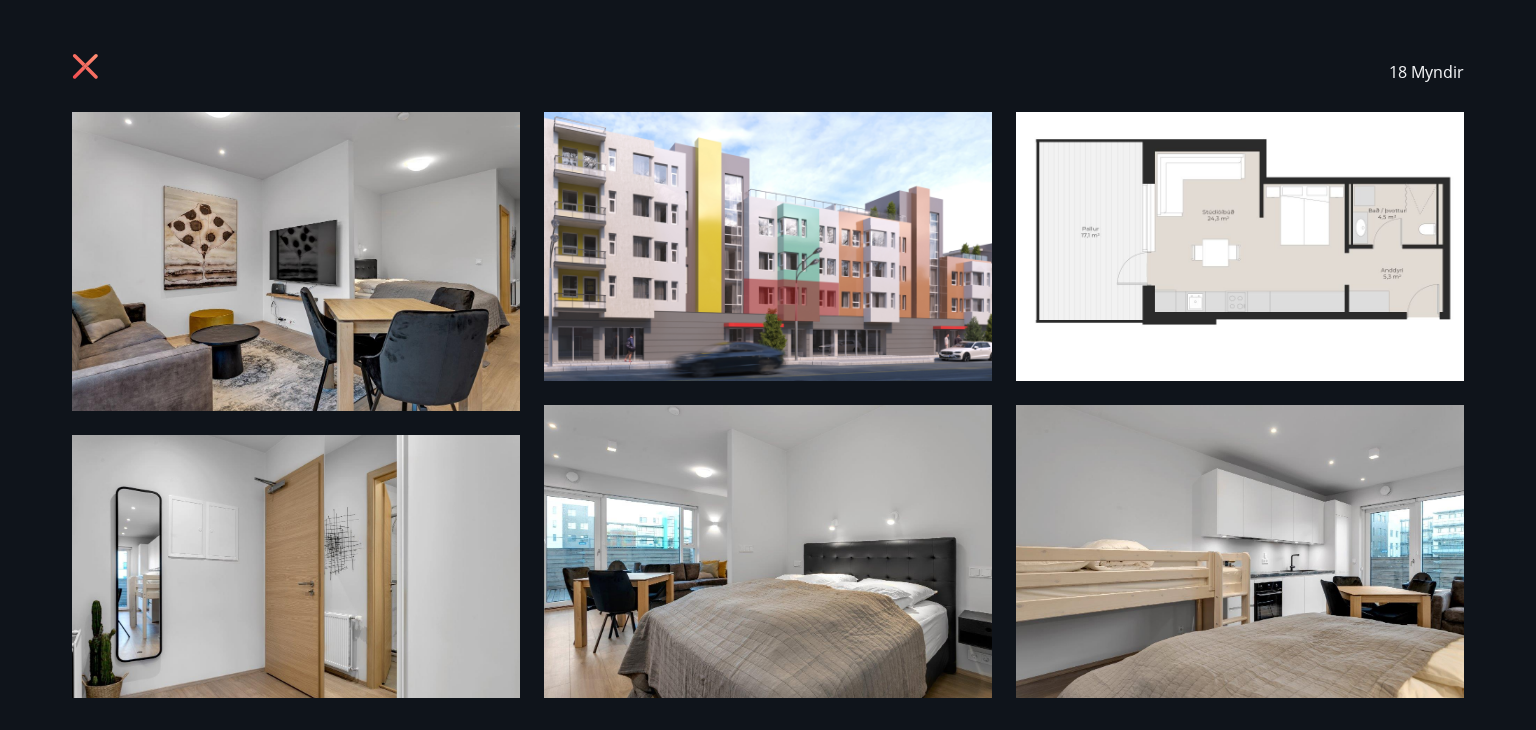 click 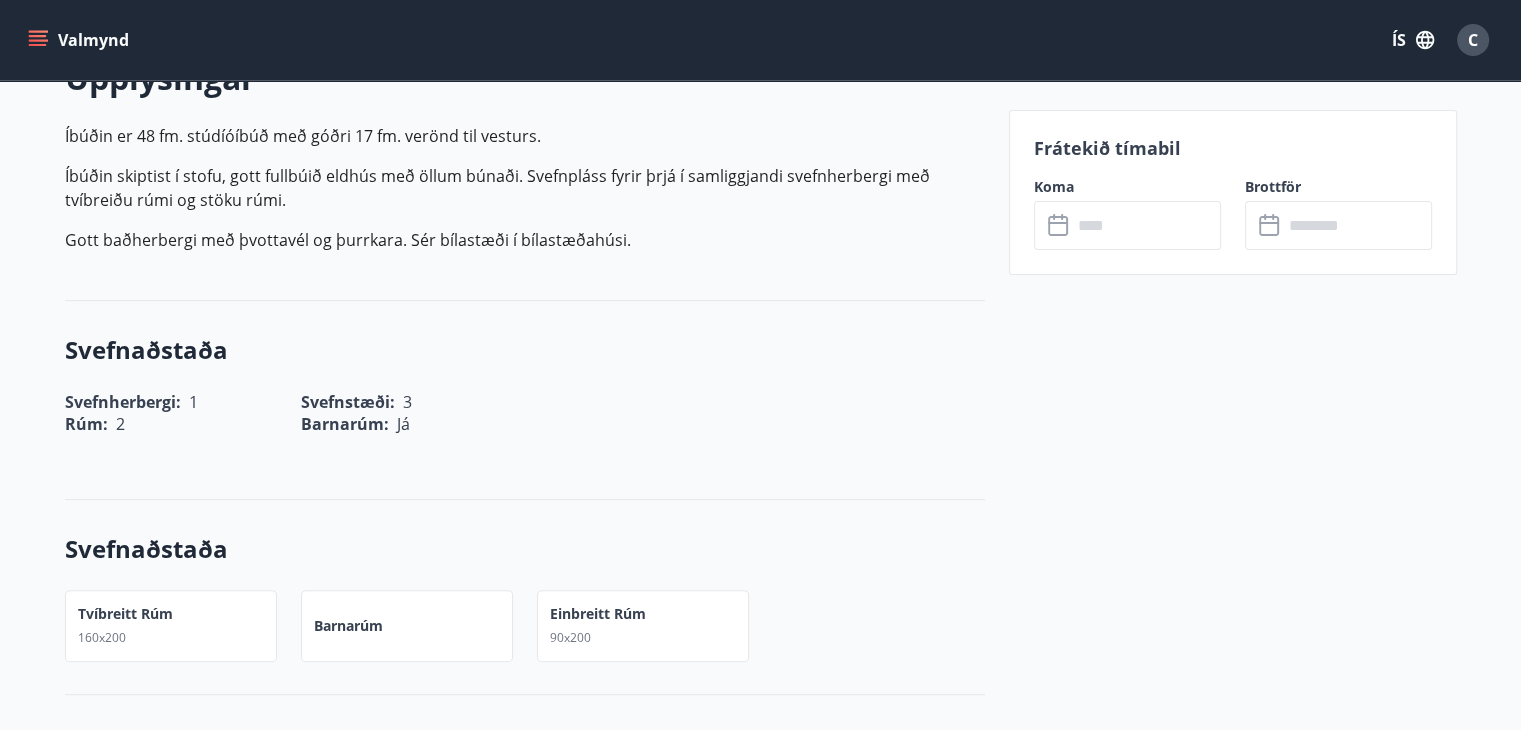 scroll, scrollTop: 615, scrollLeft: 0, axis: vertical 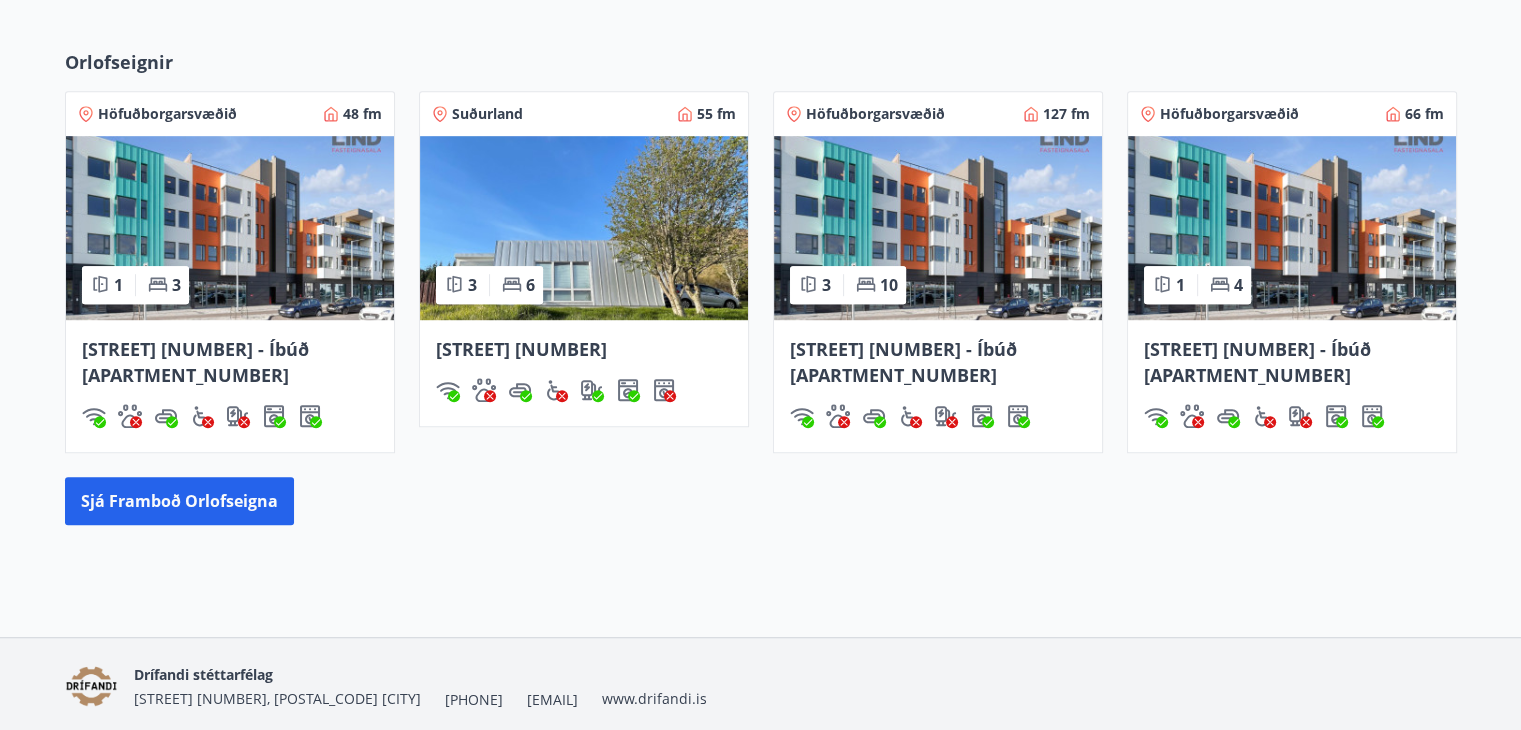 click at bounding box center (938, 228) 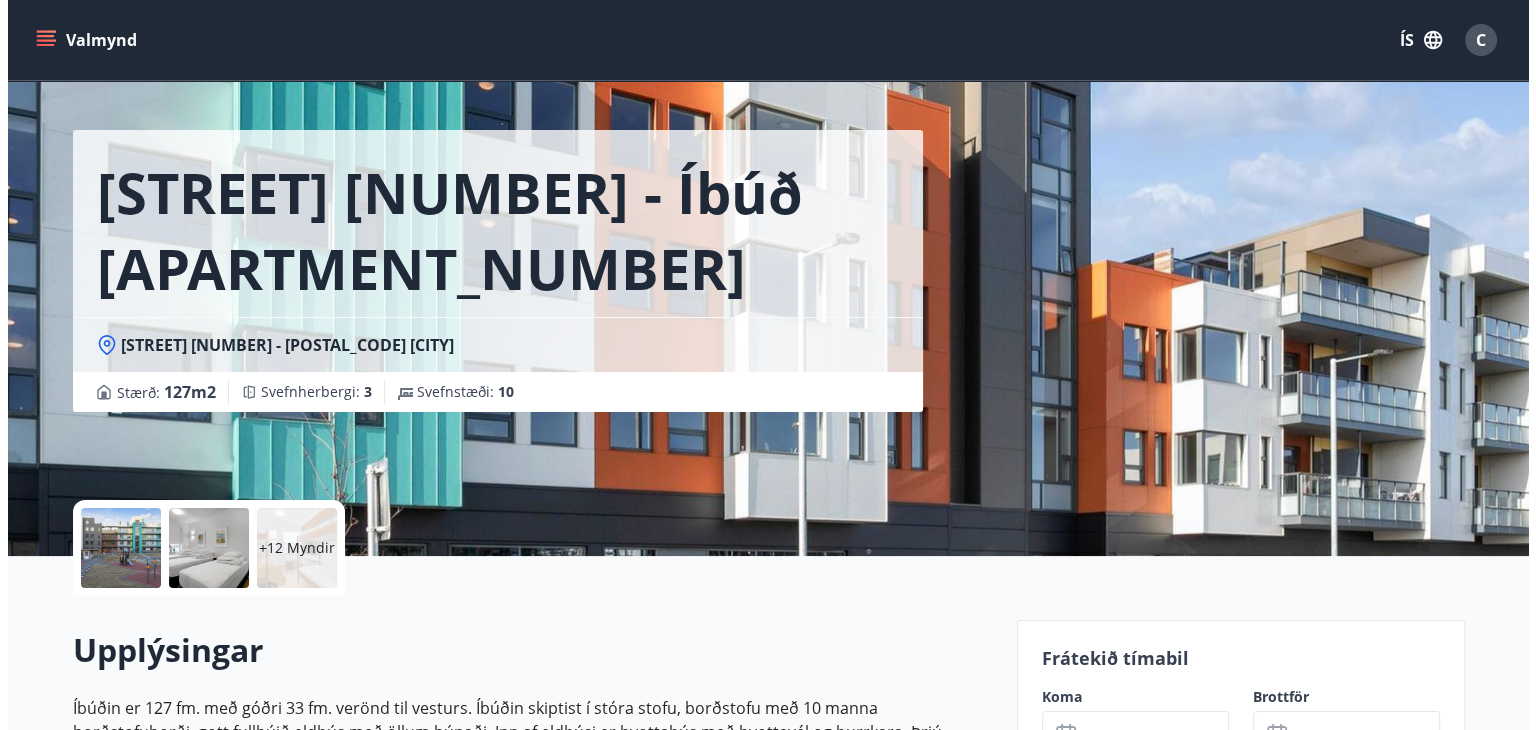 scroll, scrollTop: 44, scrollLeft: 0, axis: vertical 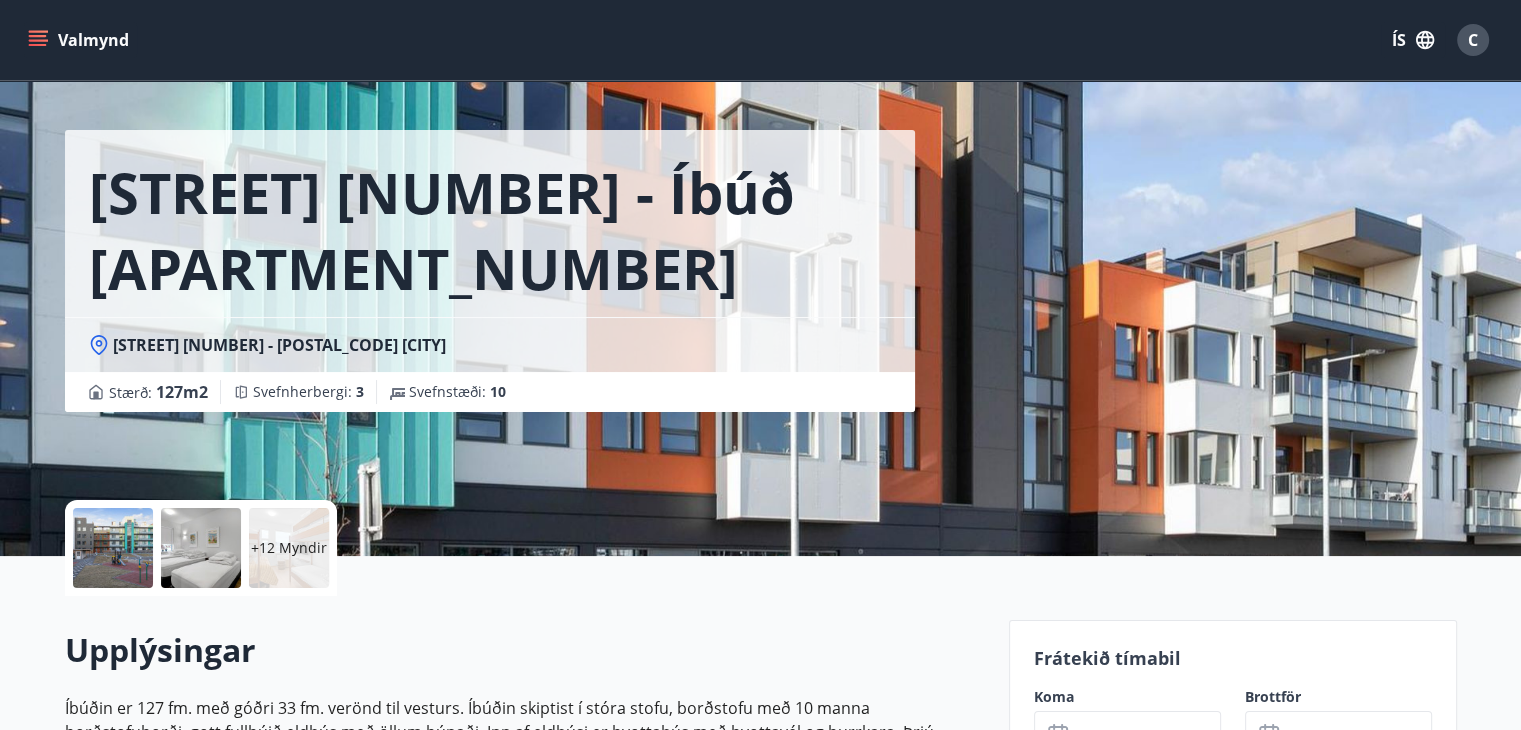 click on "+12 Myndir" at bounding box center (289, 548) 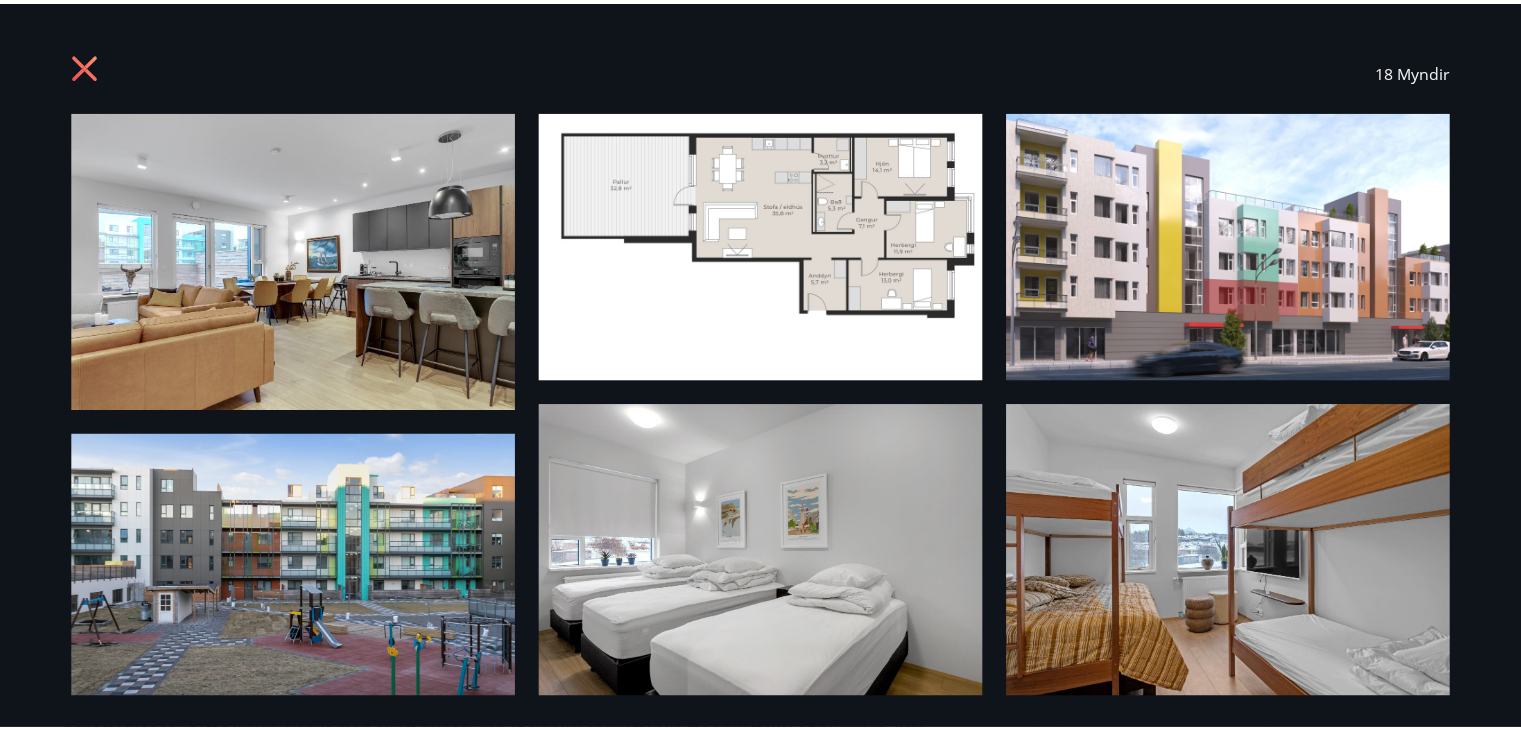 scroll, scrollTop: 0, scrollLeft: 0, axis: both 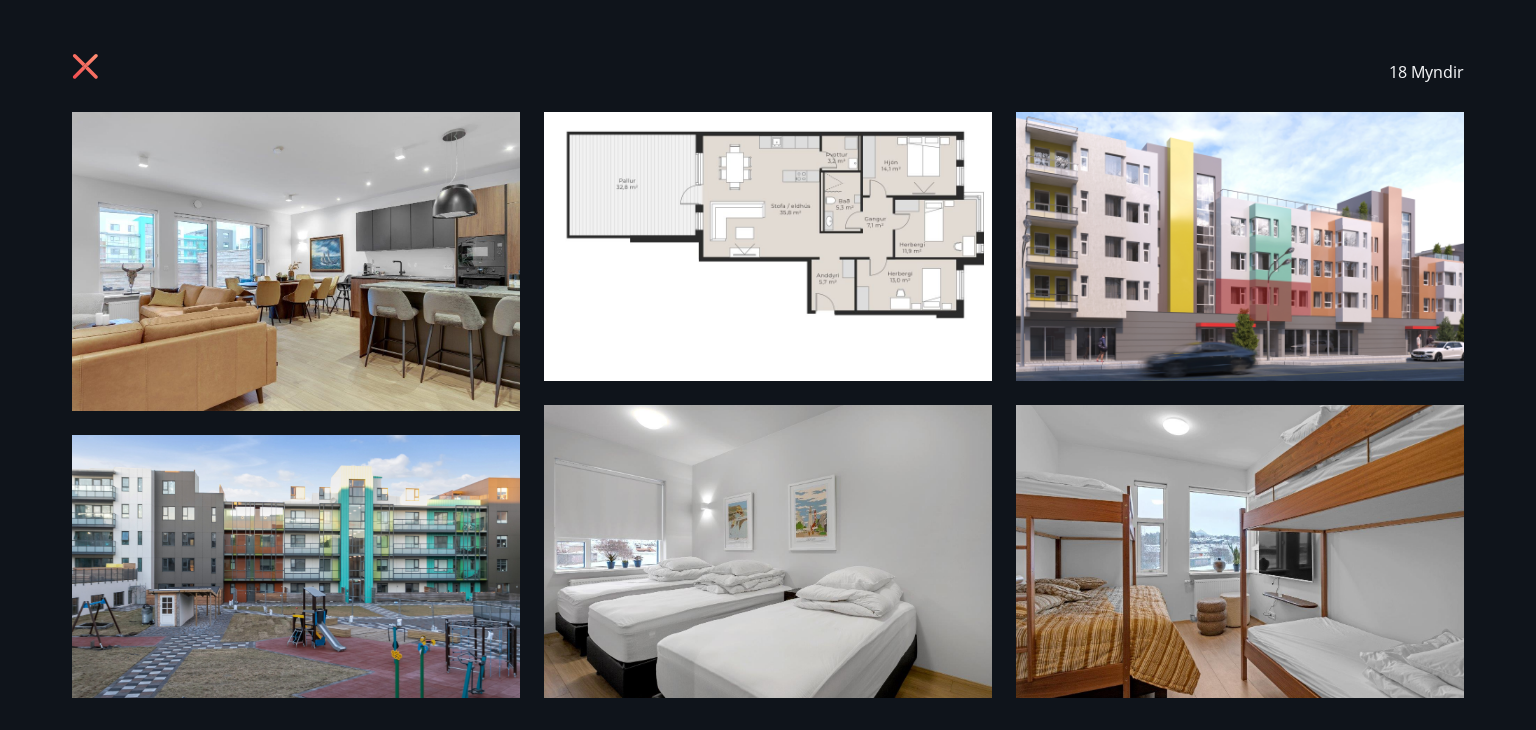 click 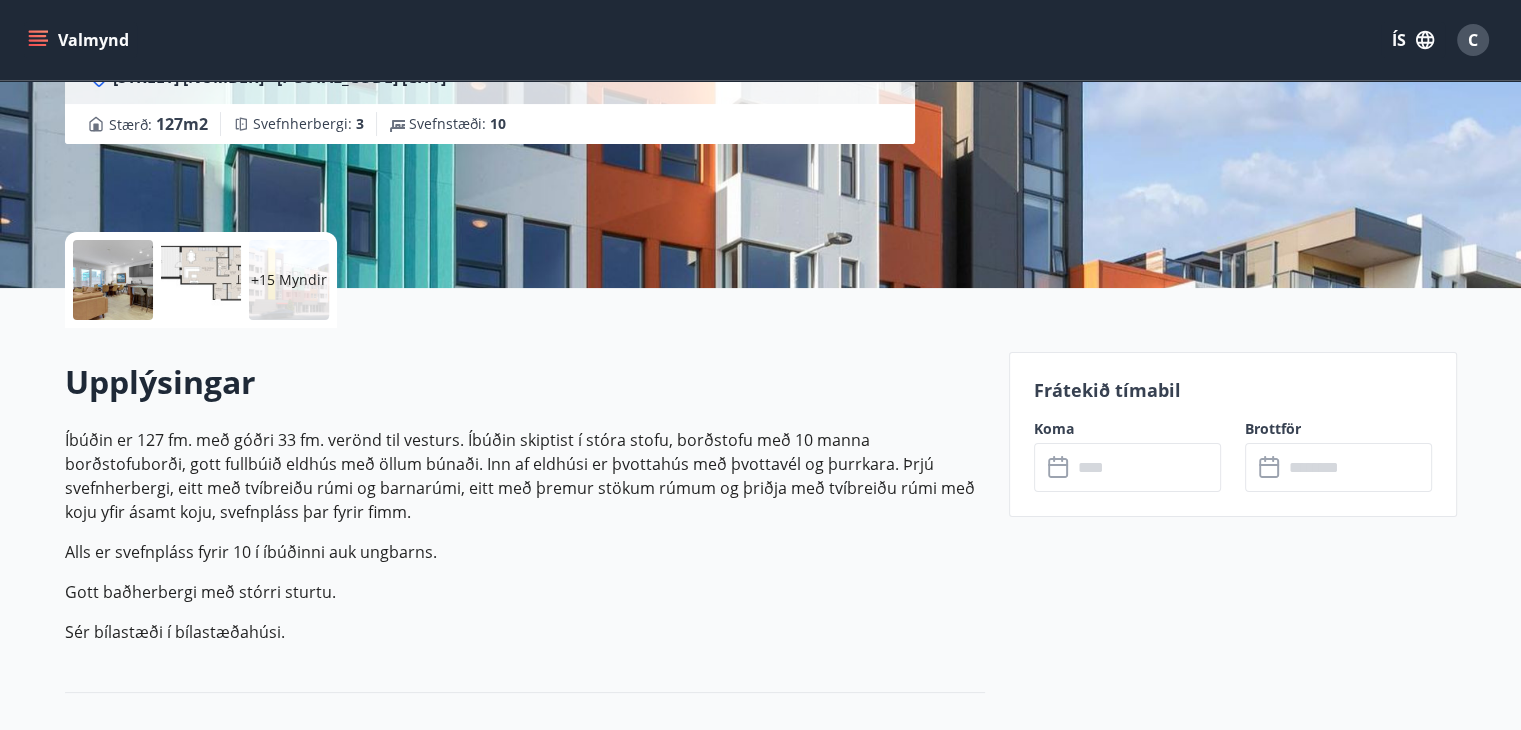 scroll, scrollTop: 312, scrollLeft: 0, axis: vertical 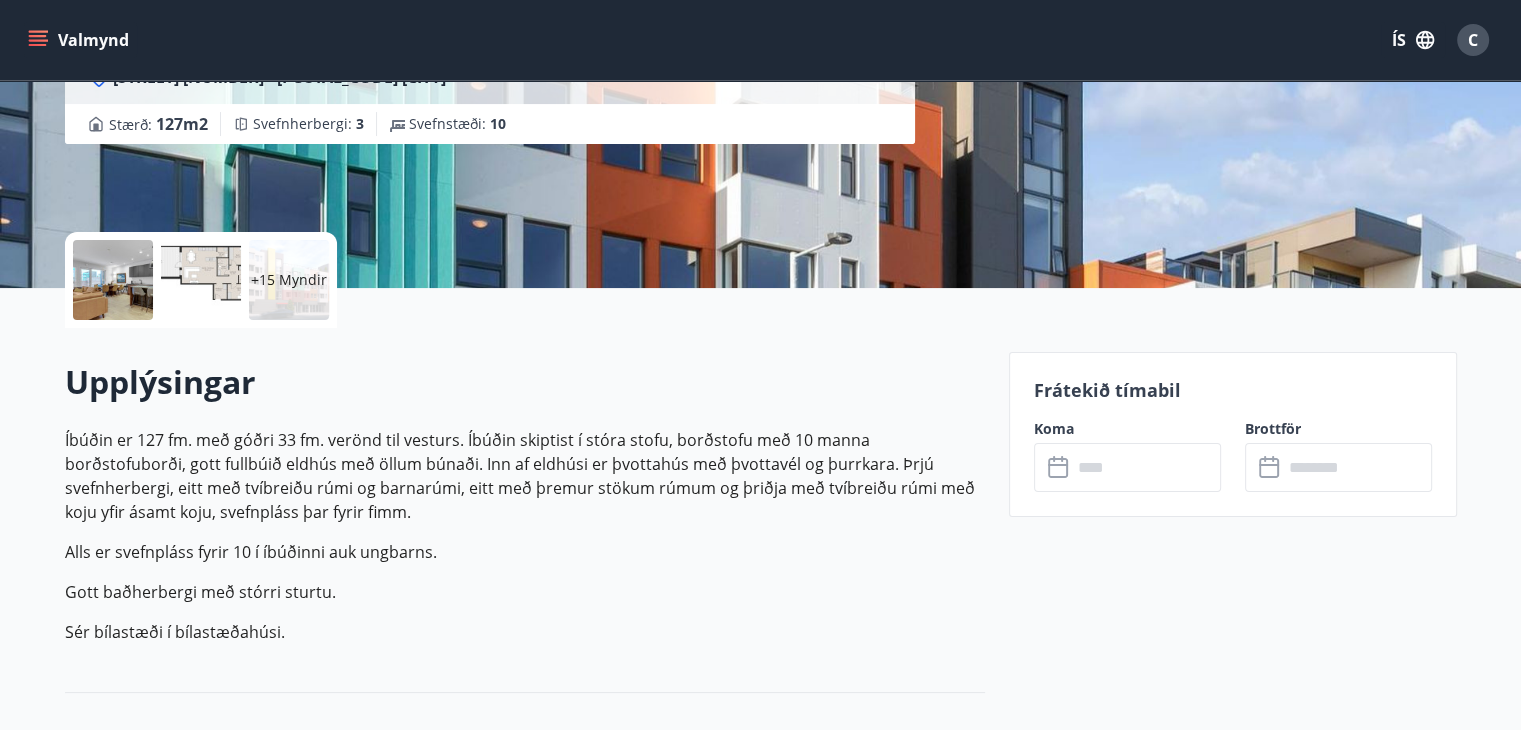 click 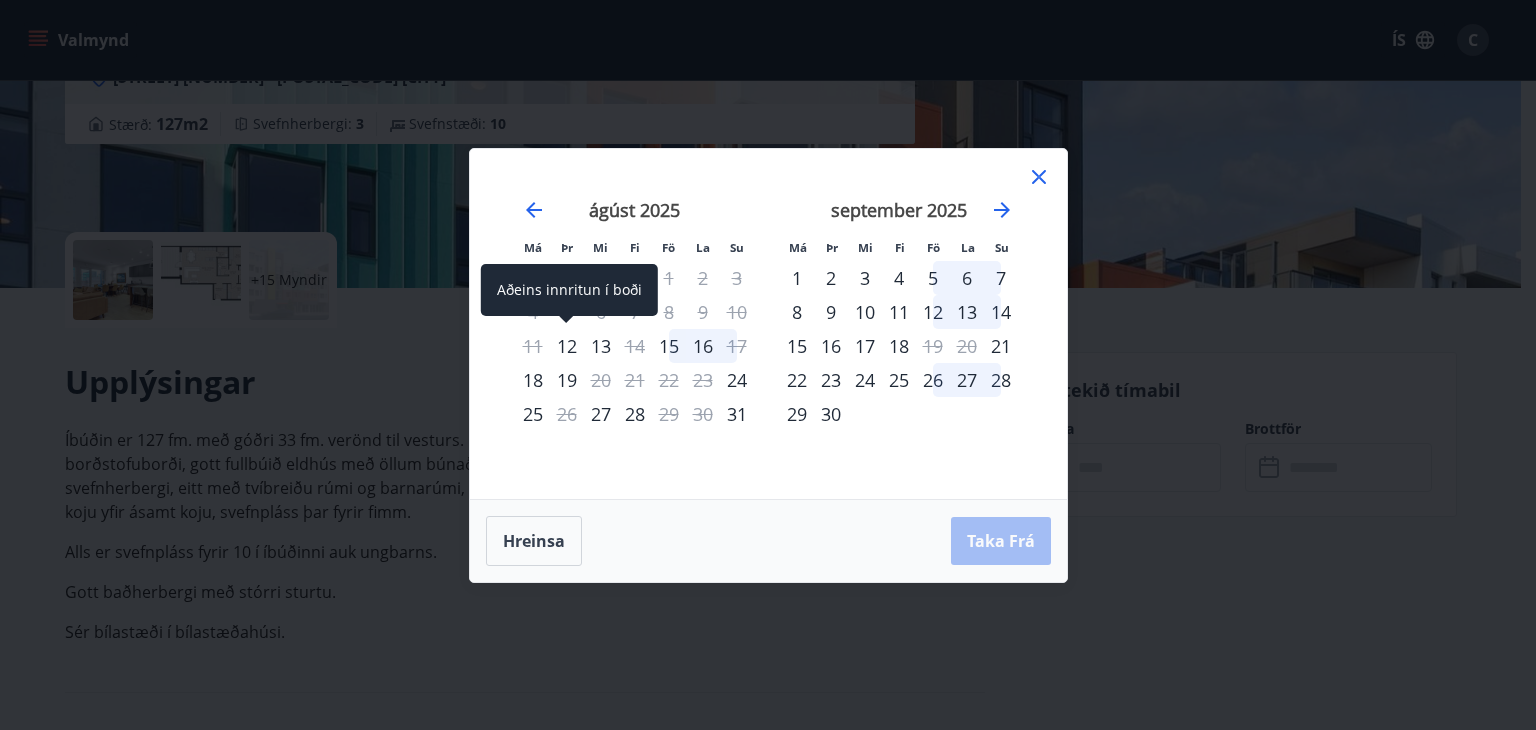 click on "12" at bounding box center [567, 346] 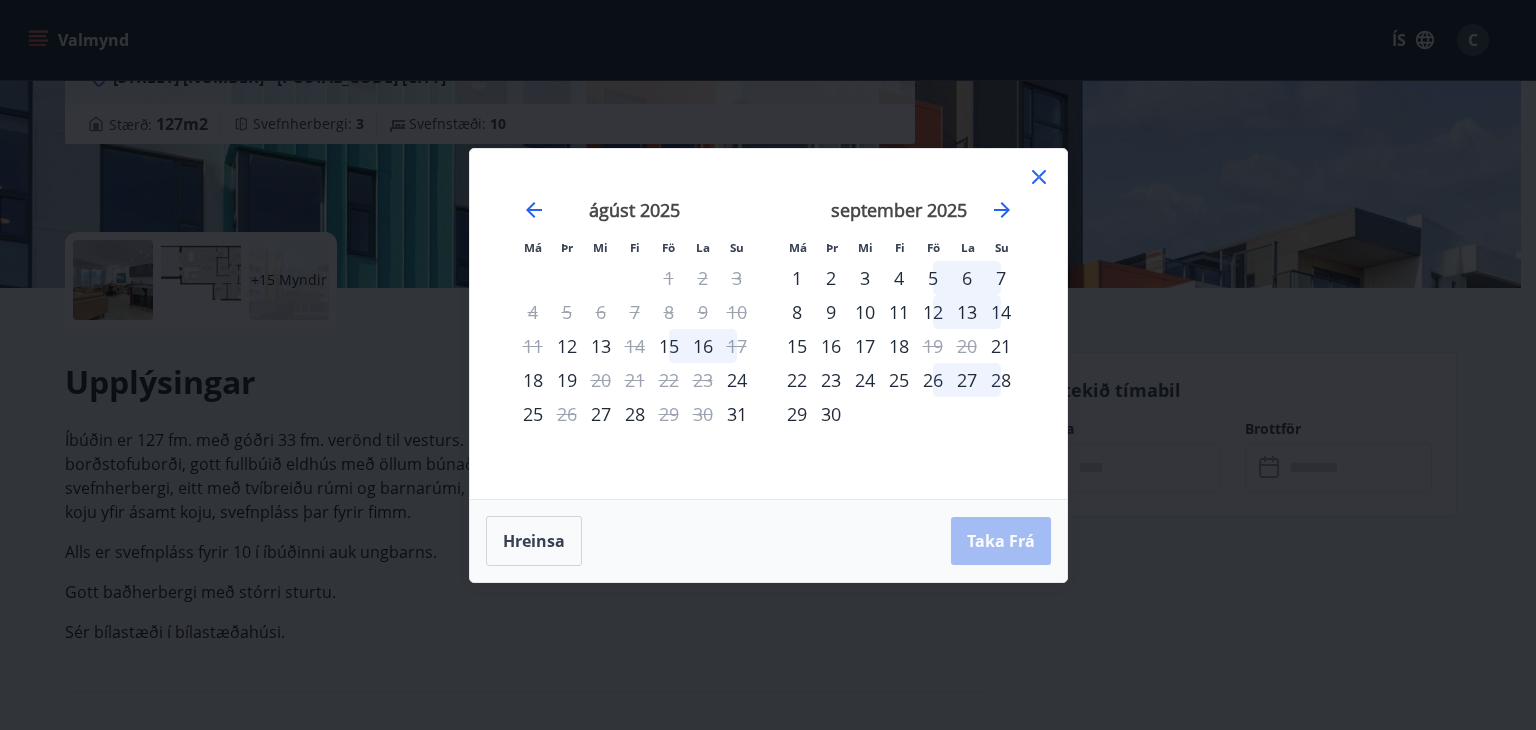 click on "13" at bounding box center (601, 346) 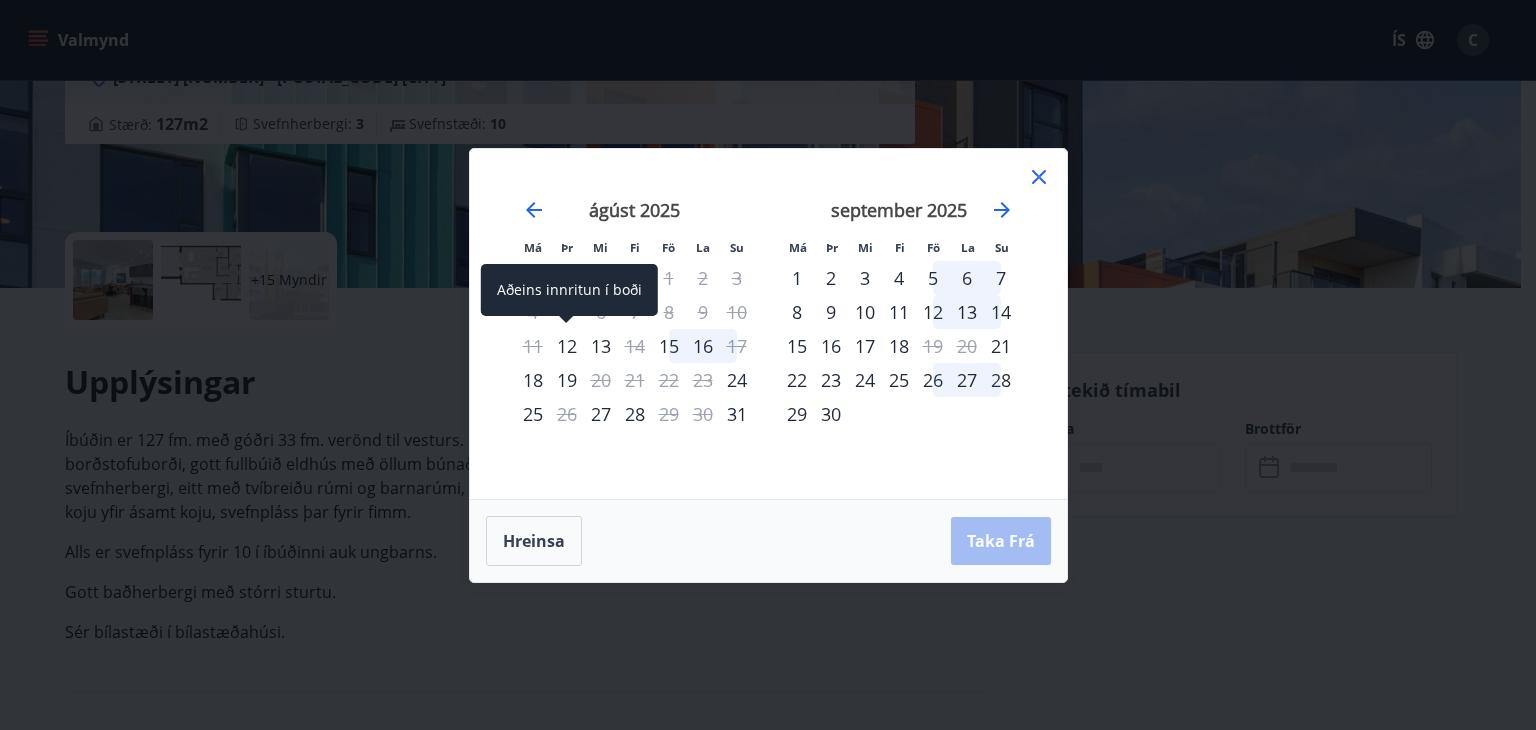 click on "12" at bounding box center [567, 346] 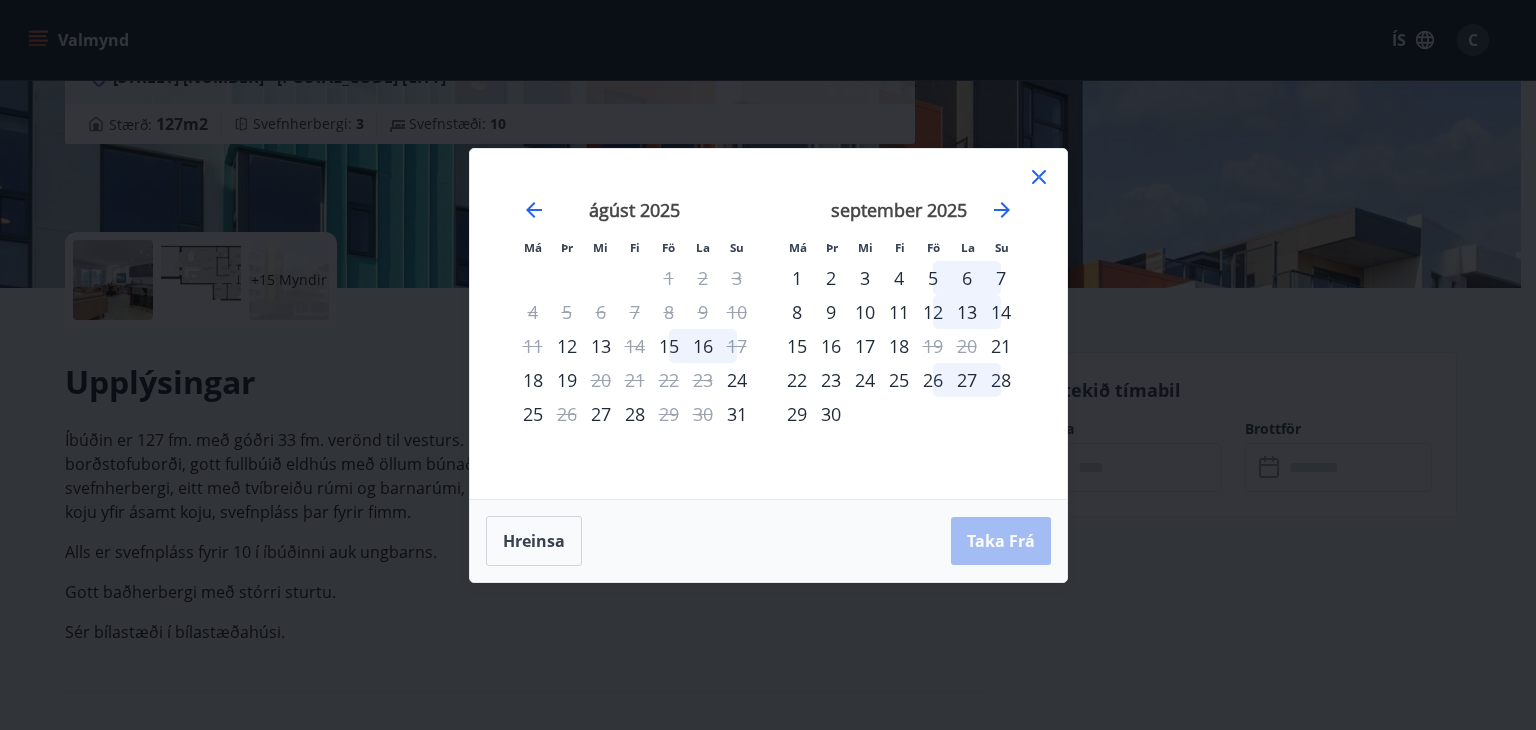 click on "13" at bounding box center [601, 346] 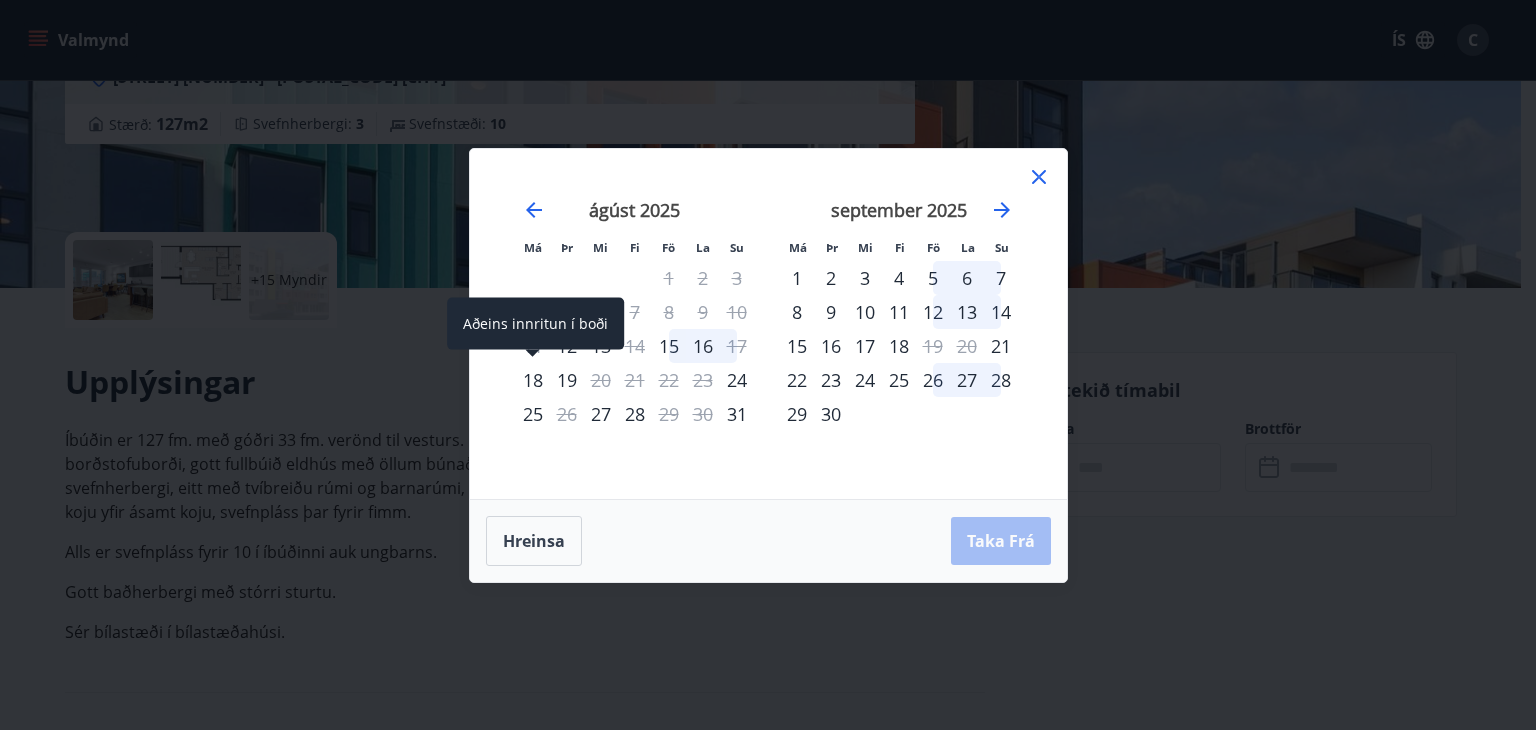 click on "18" at bounding box center [533, 380] 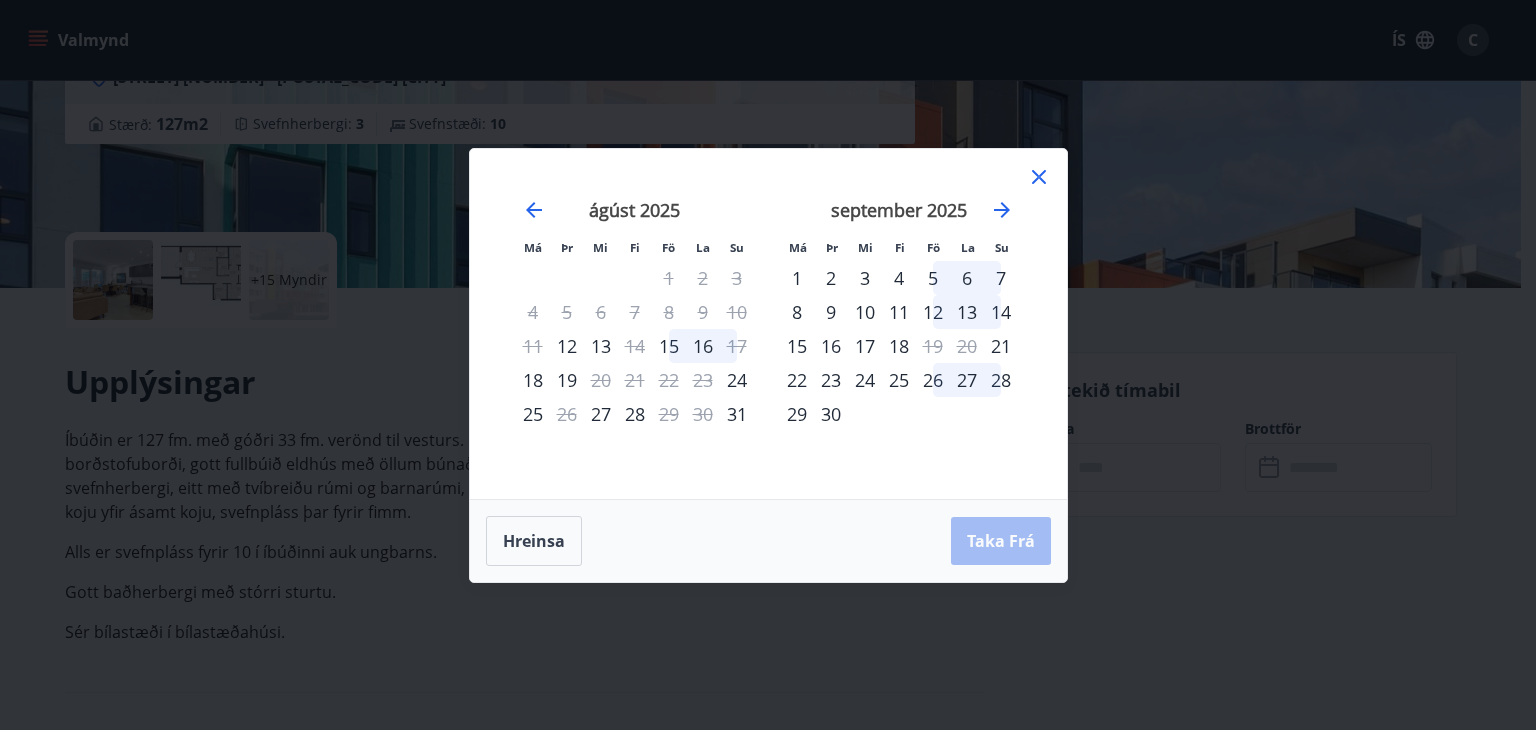 click on "25" at bounding box center [533, 414] 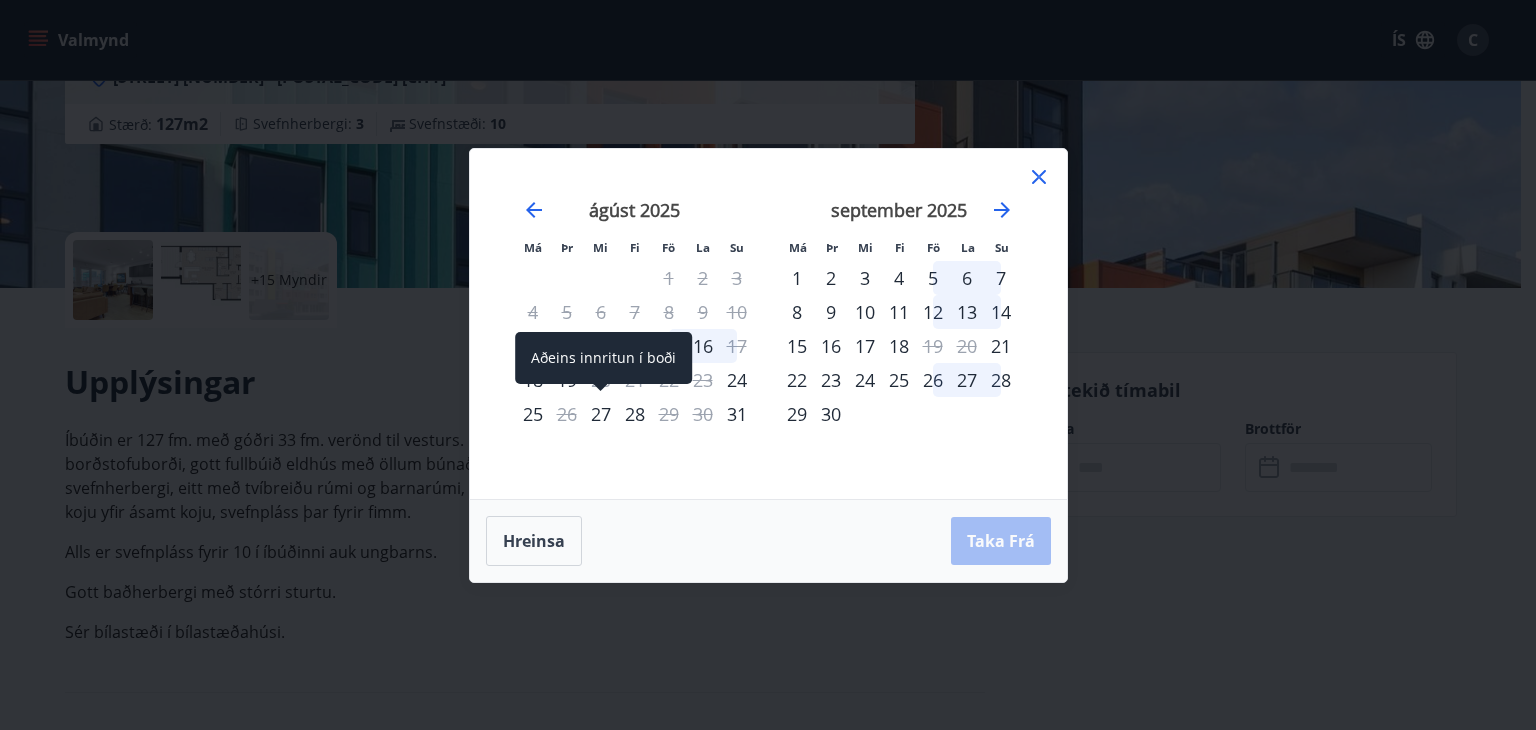 click on "27" at bounding box center [601, 414] 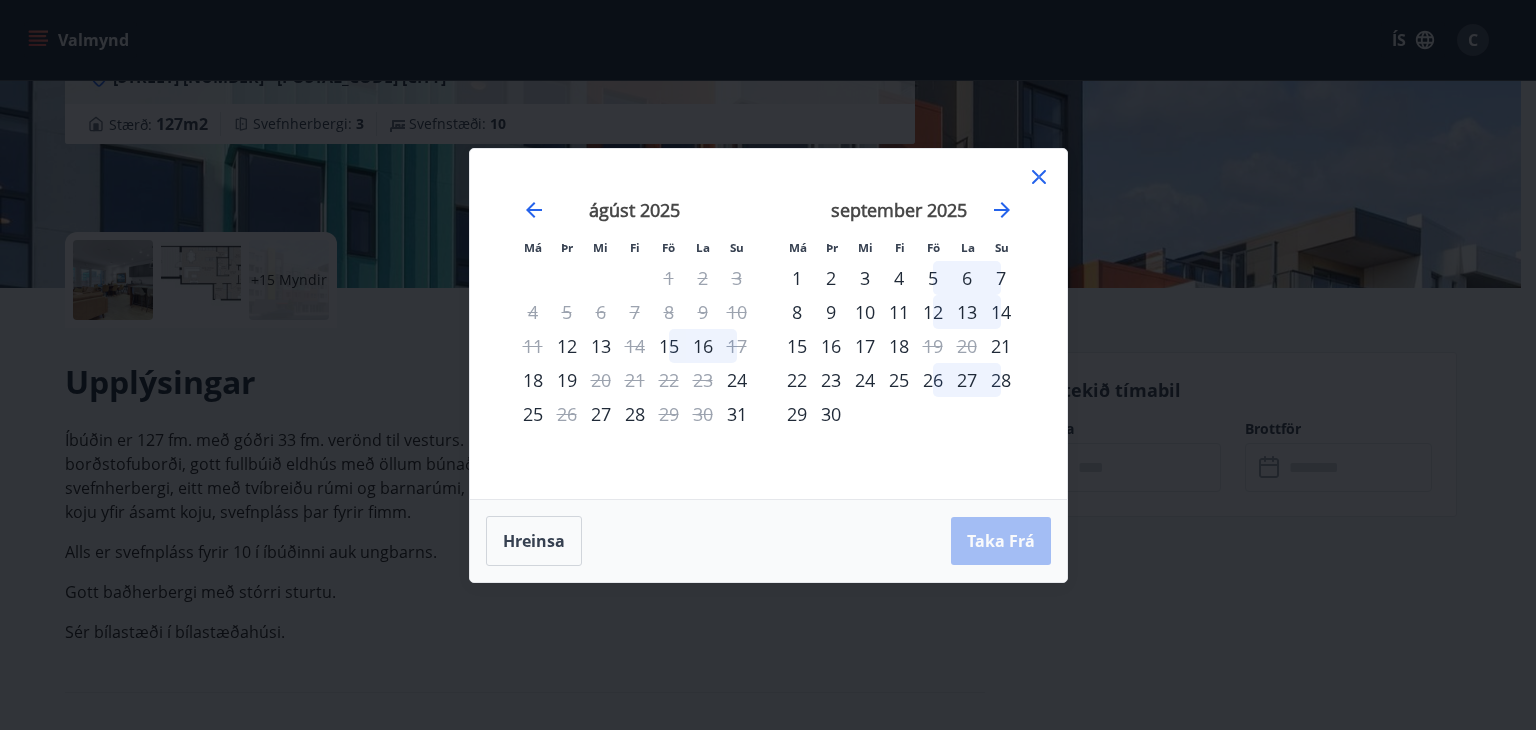 click on "28" at bounding box center [635, 414] 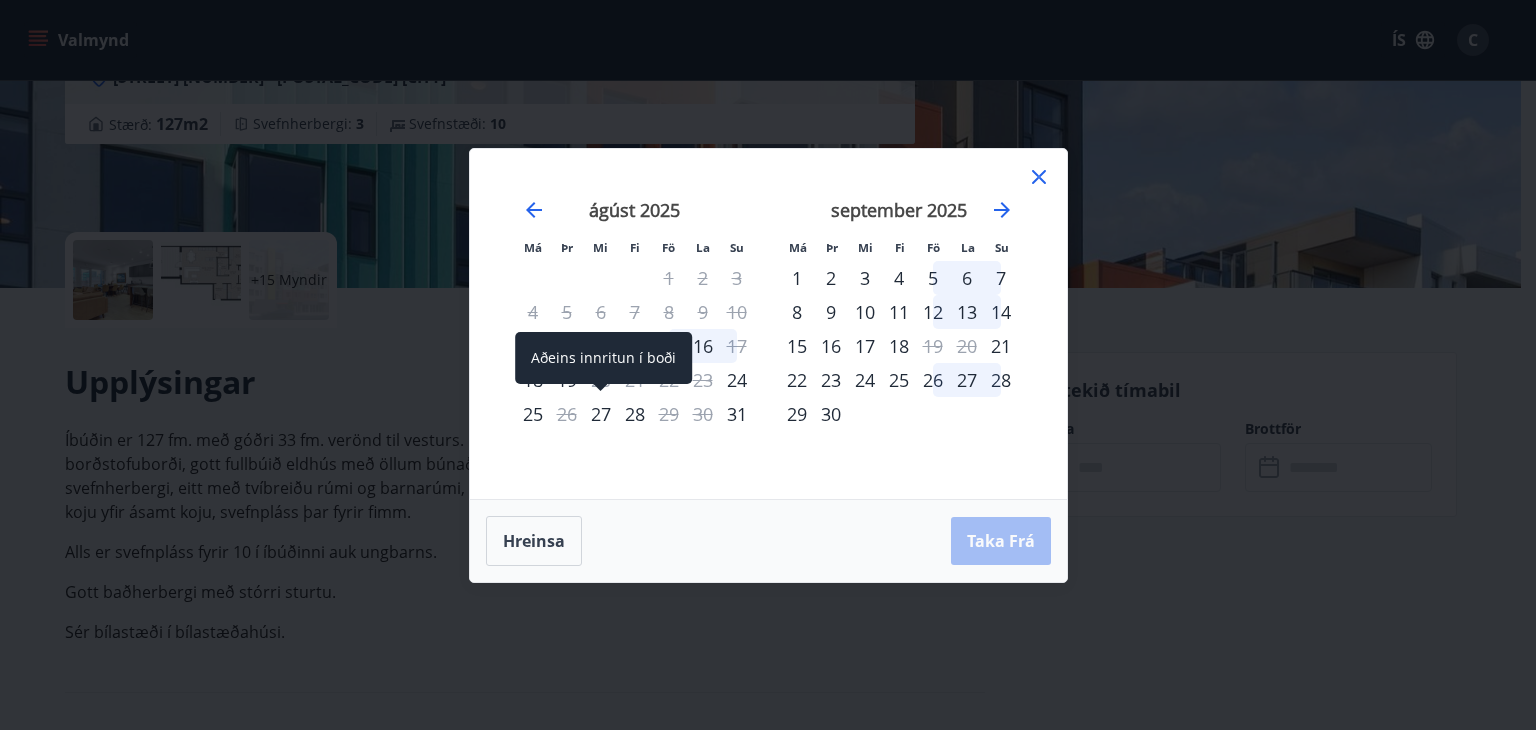 click on "27" at bounding box center (601, 414) 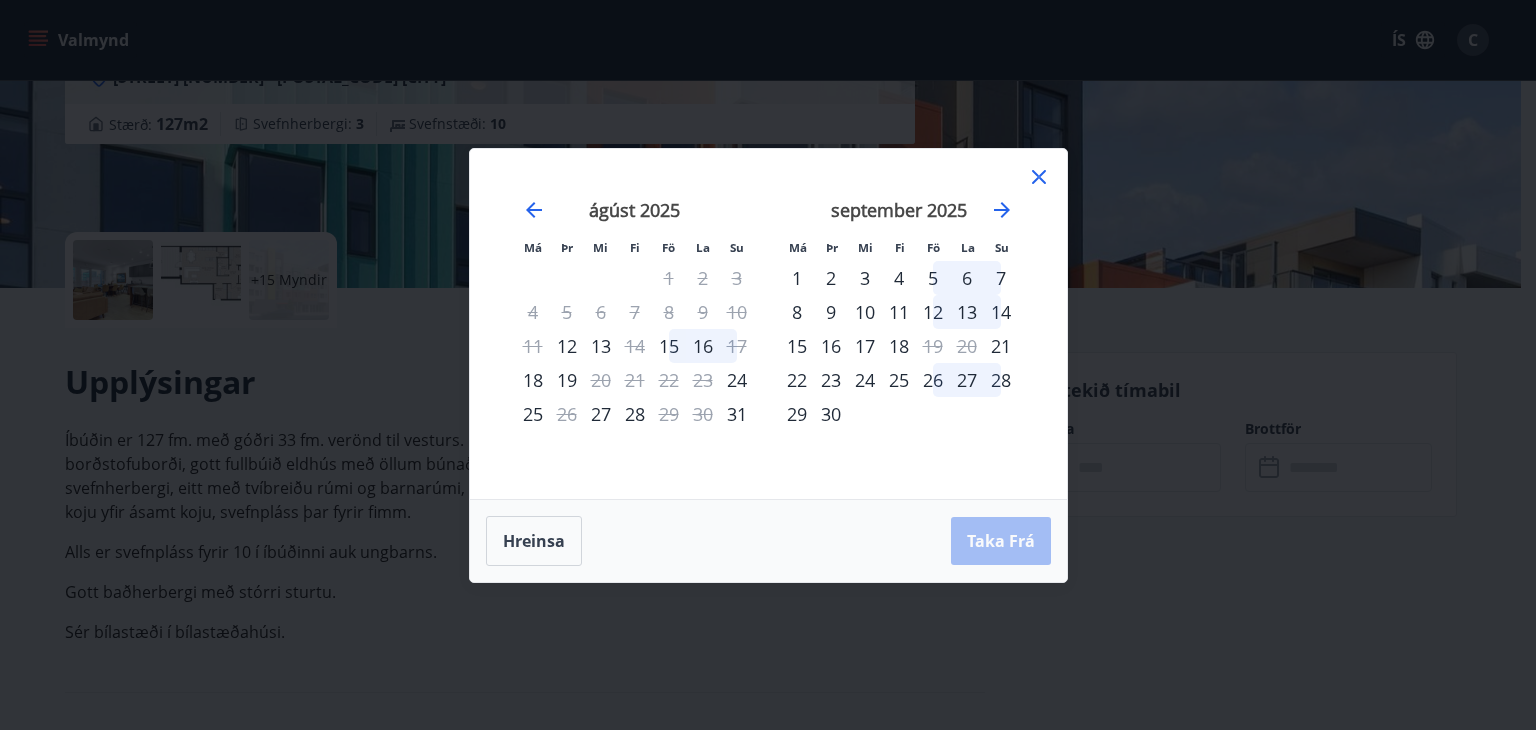 click on "1" at bounding box center [797, 278] 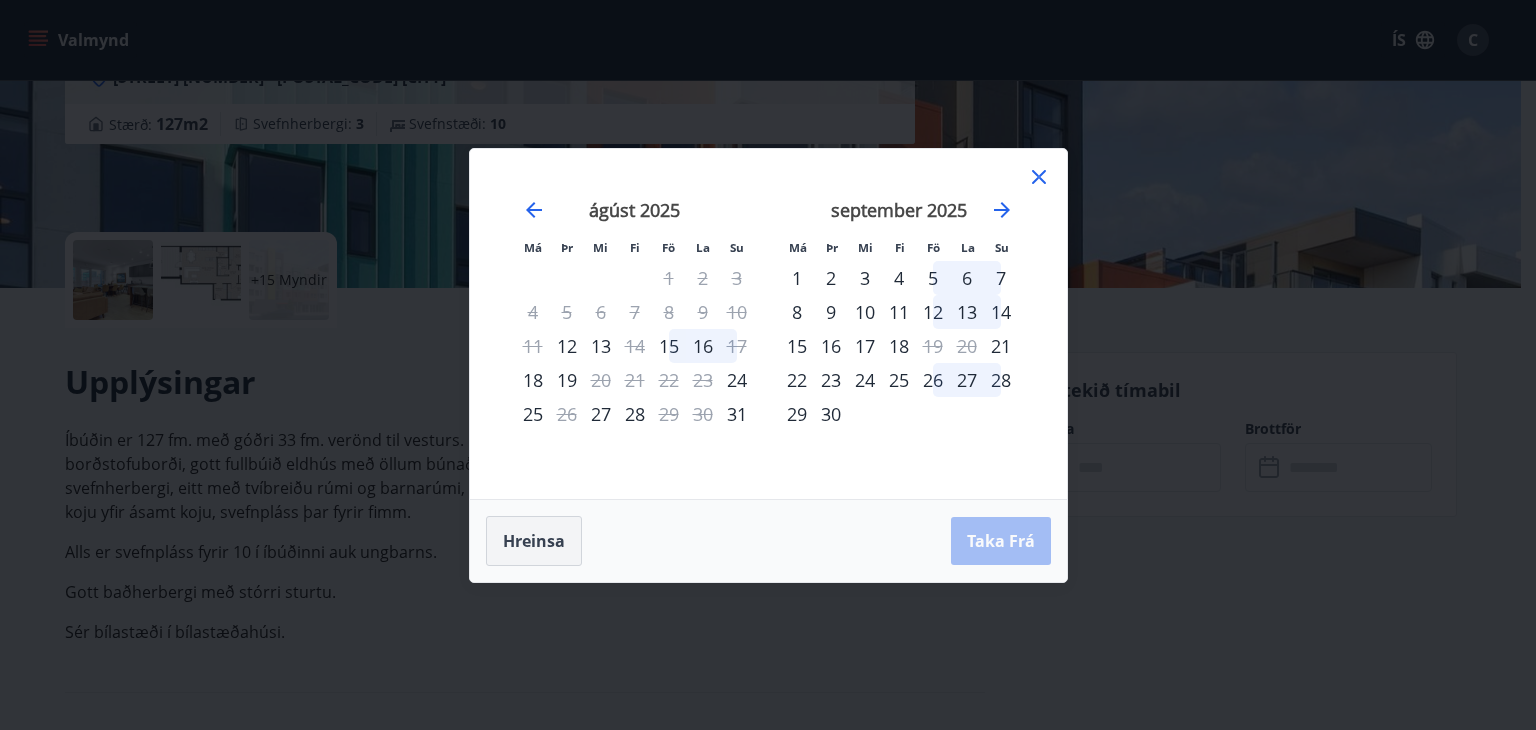 click on "Hreinsa" at bounding box center [534, 541] 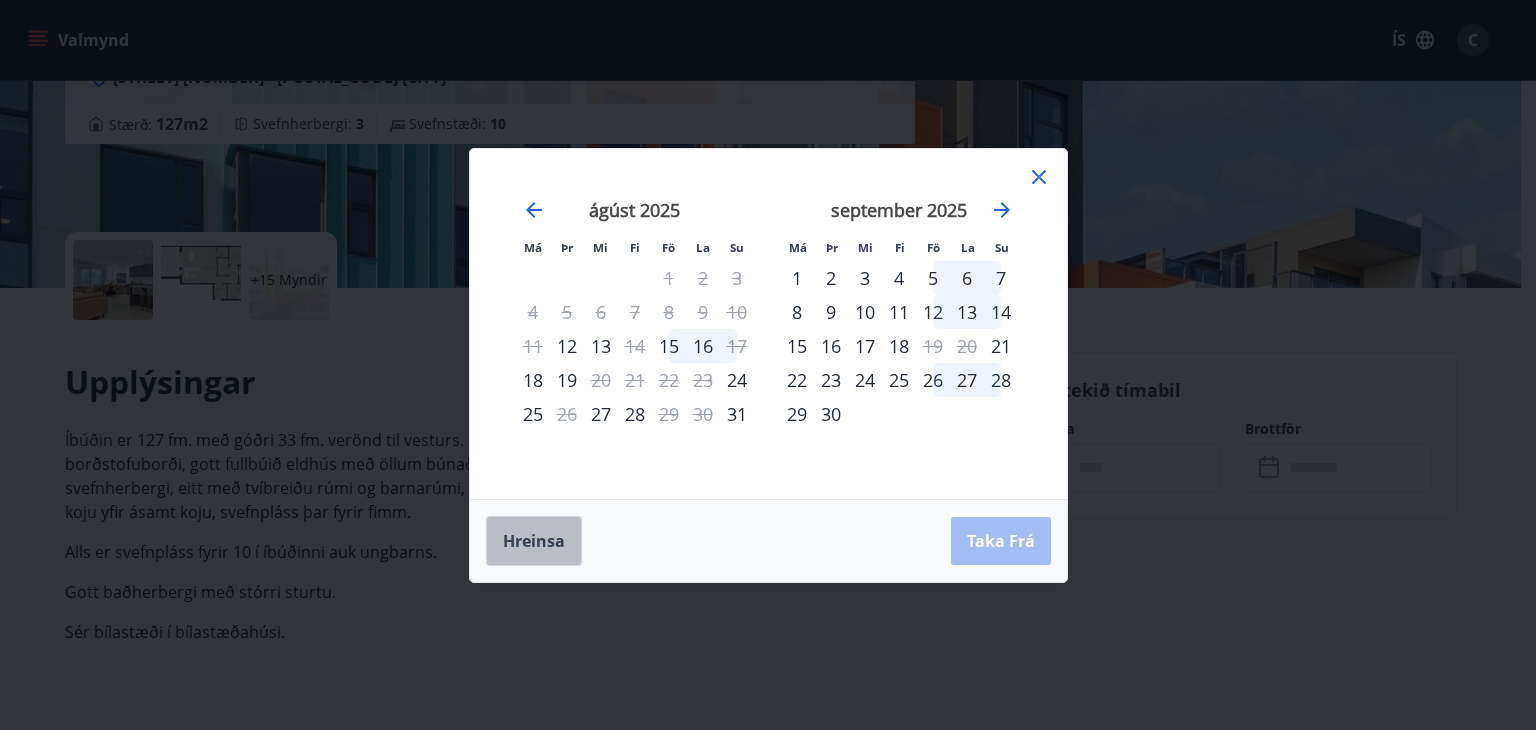 click on "Hreinsa" at bounding box center (534, 541) 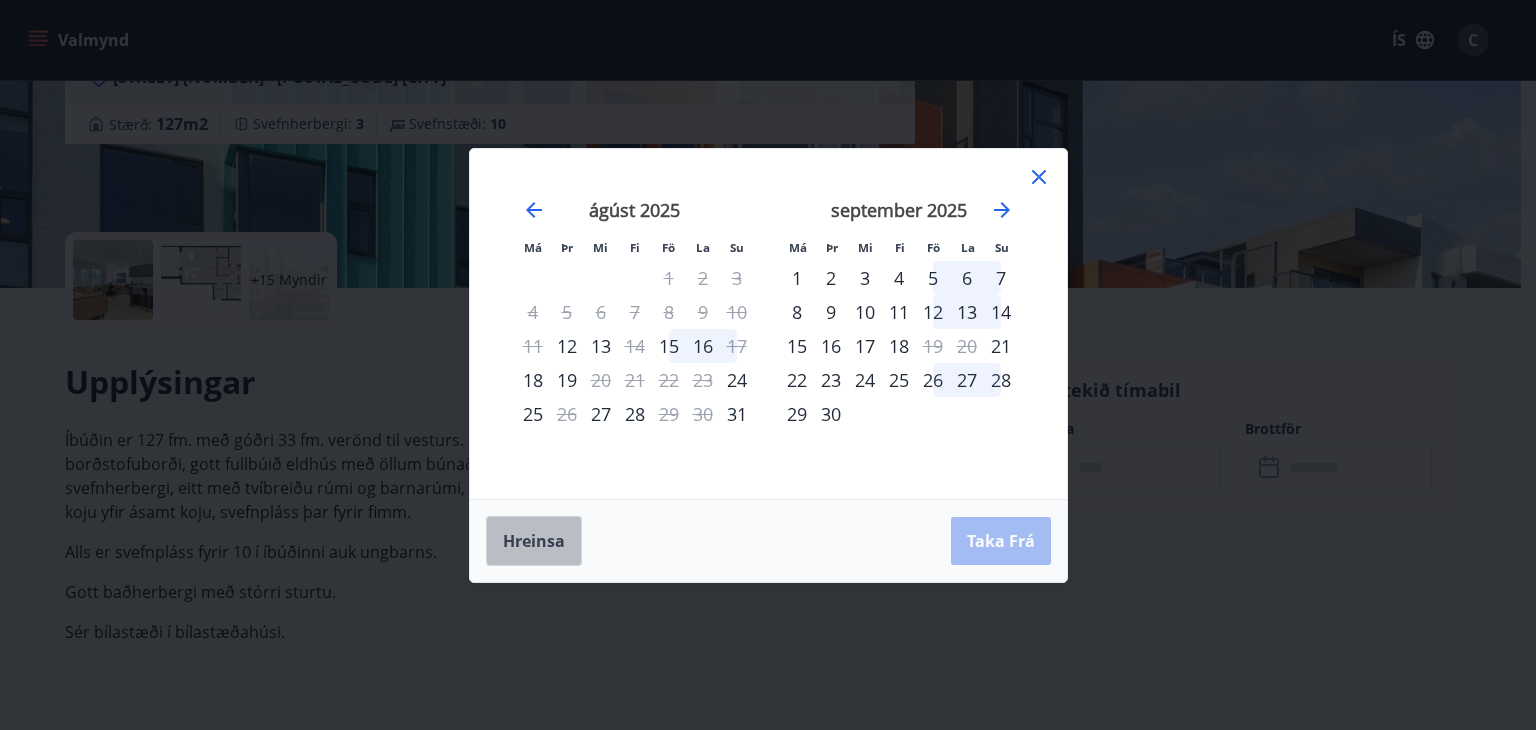 click on "Hreinsa" at bounding box center [534, 541] 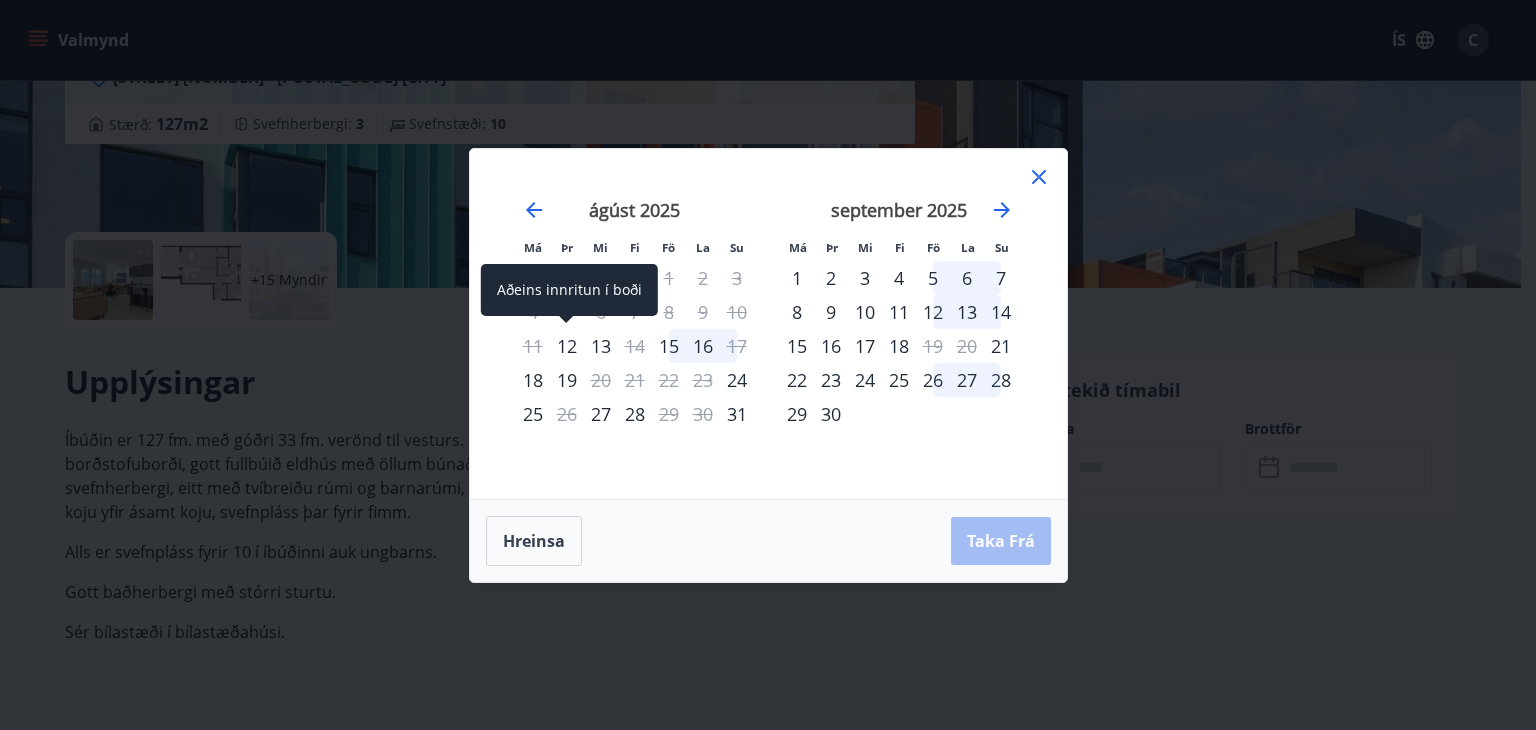 click on "12" at bounding box center [567, 346] 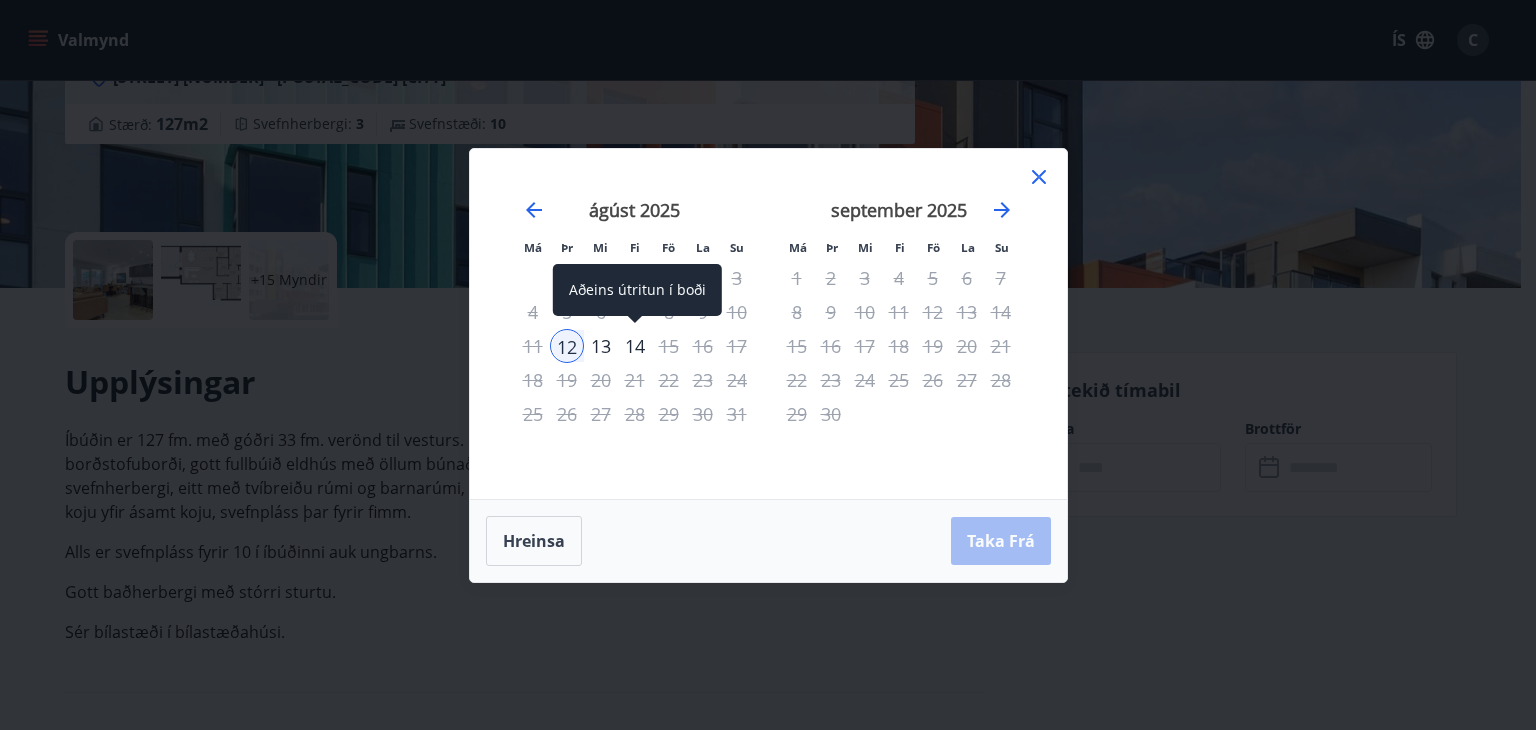 click on "14" at bounding box center [635, 346] 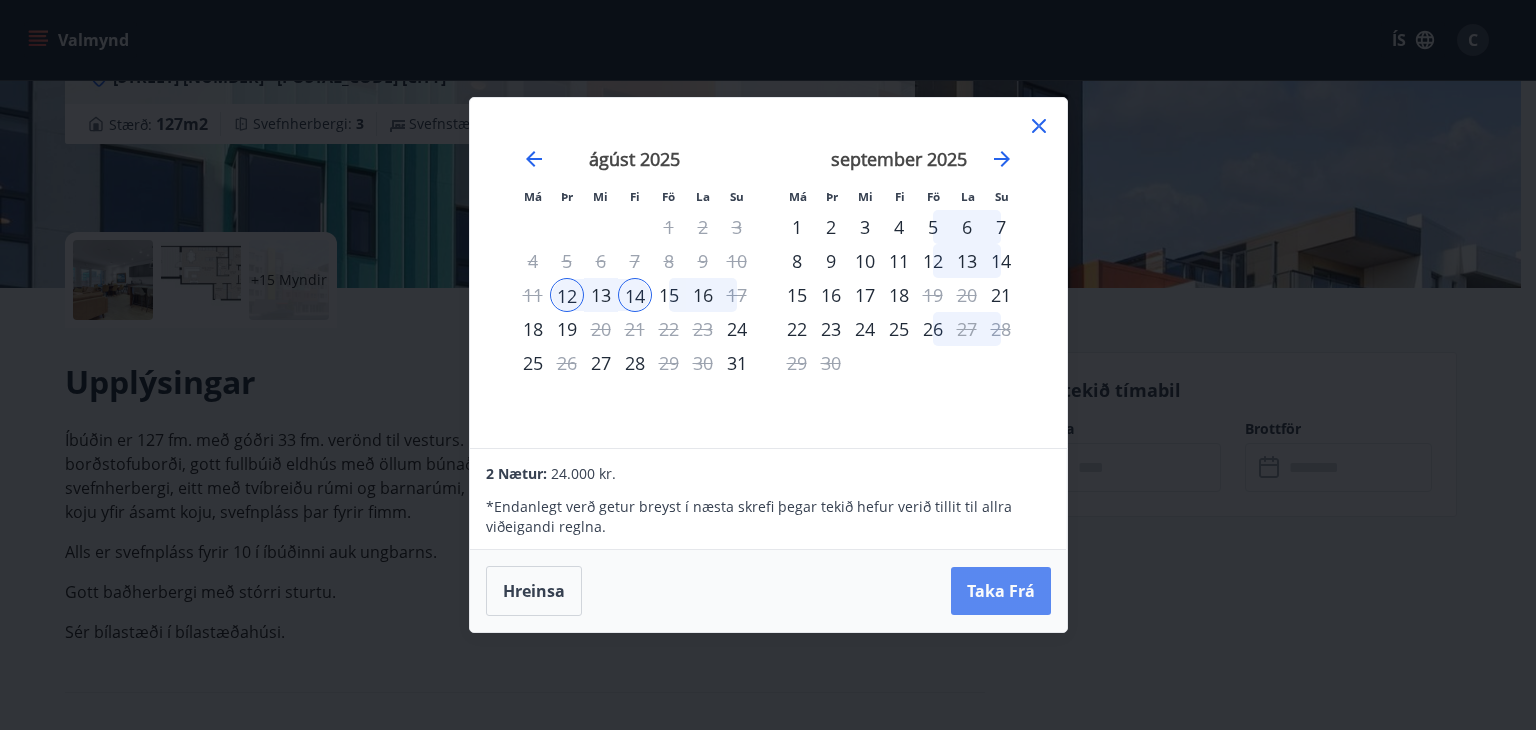 click on "Taka Frá" at bounding box center [1001, 591] 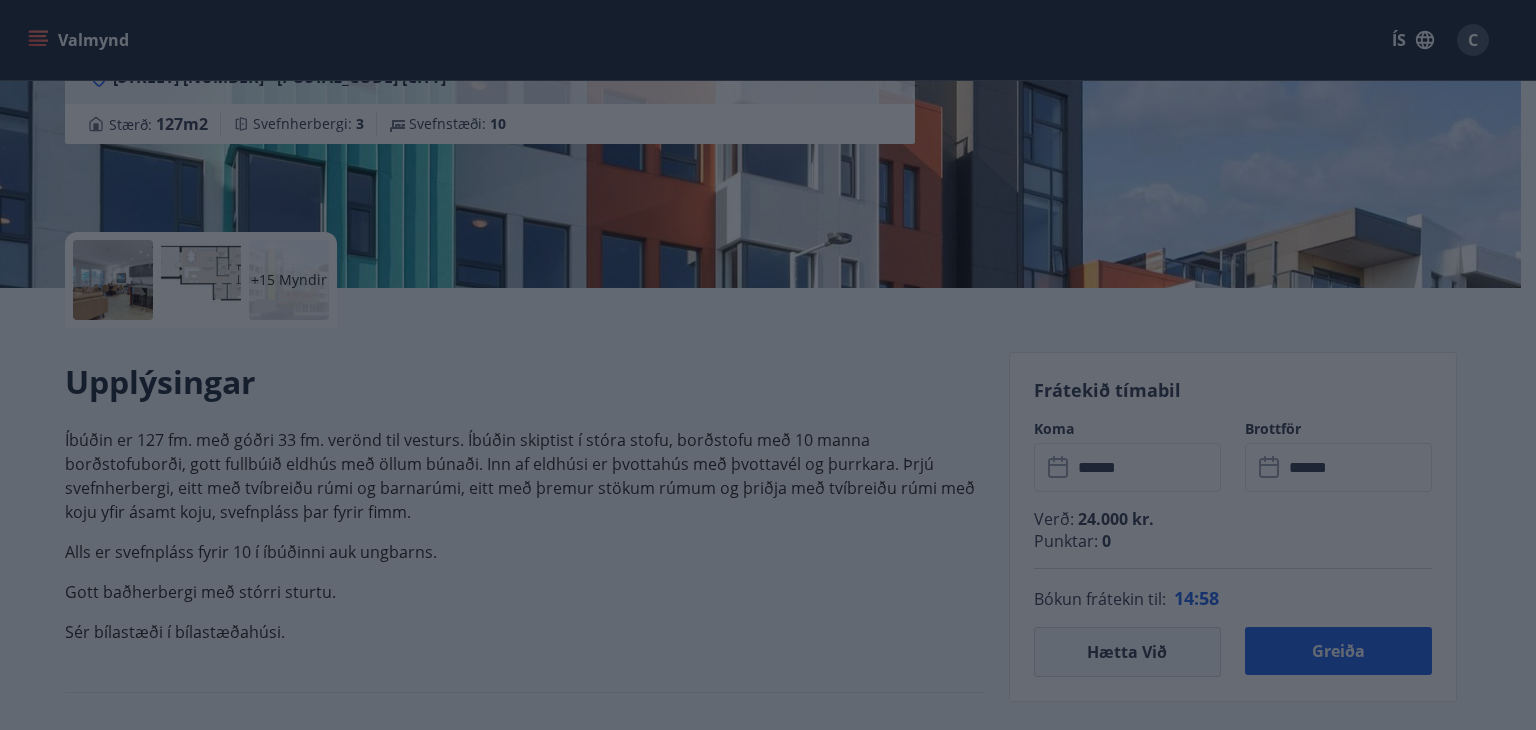 type on "******" 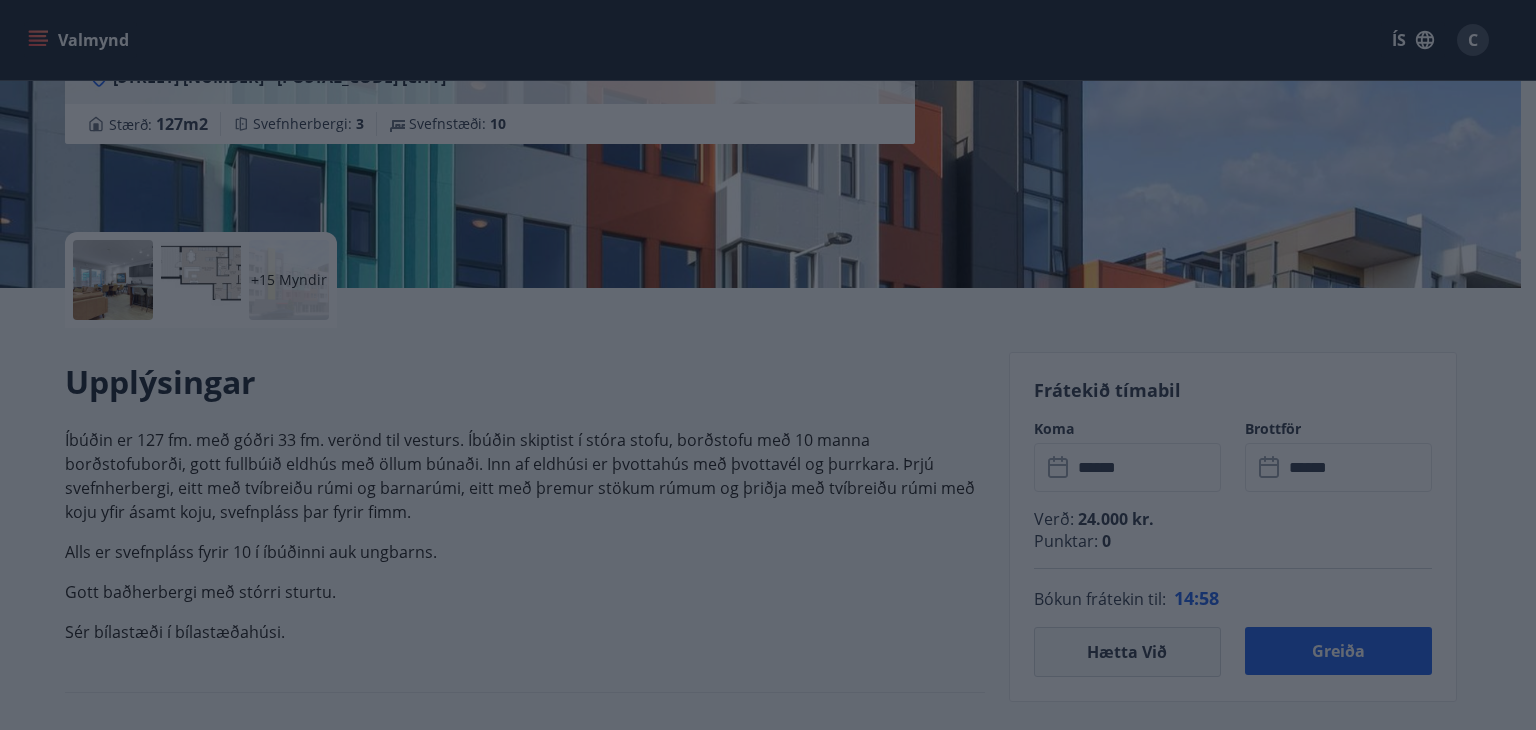 type on "******" 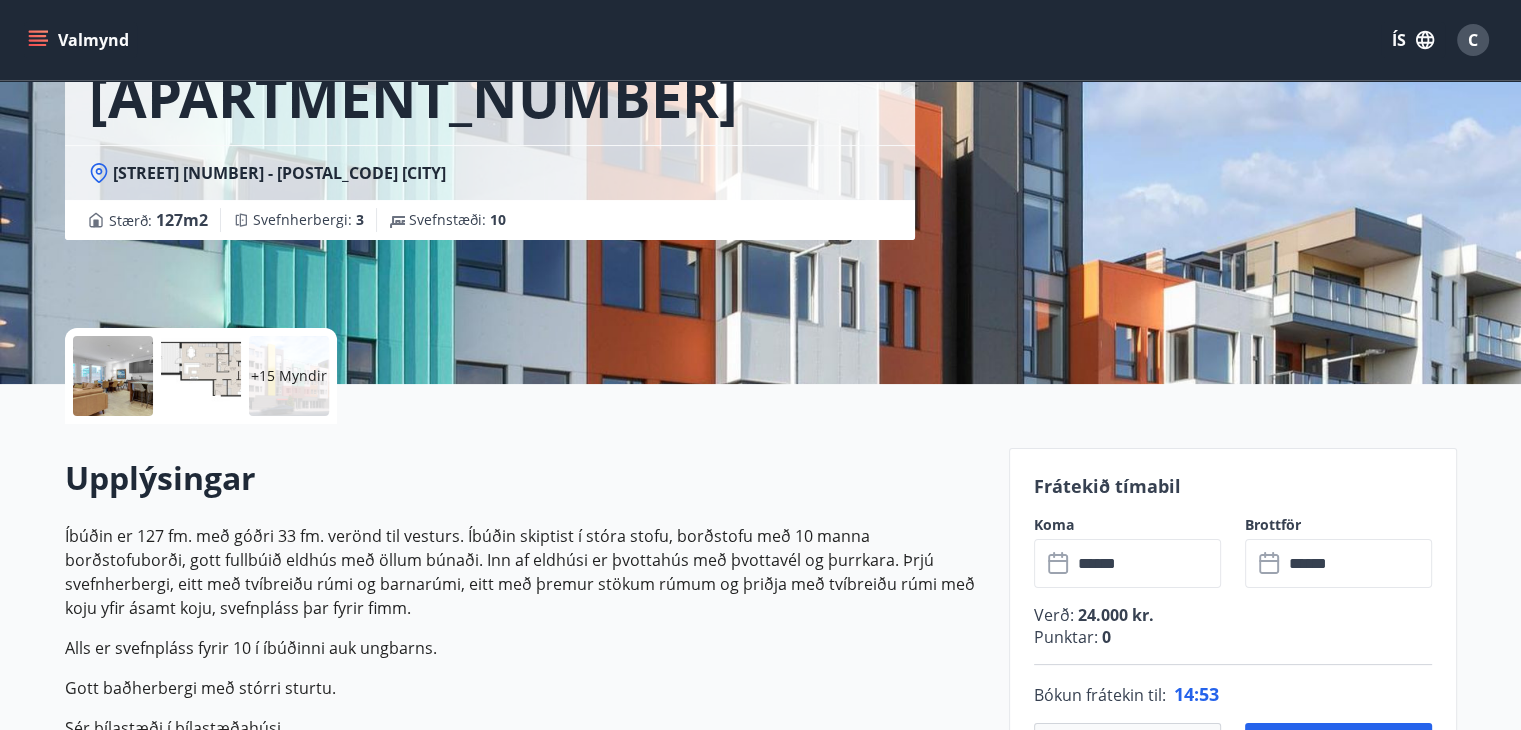 scroll, scrollTop: 210, scrollLeft: 0, axis: vertical 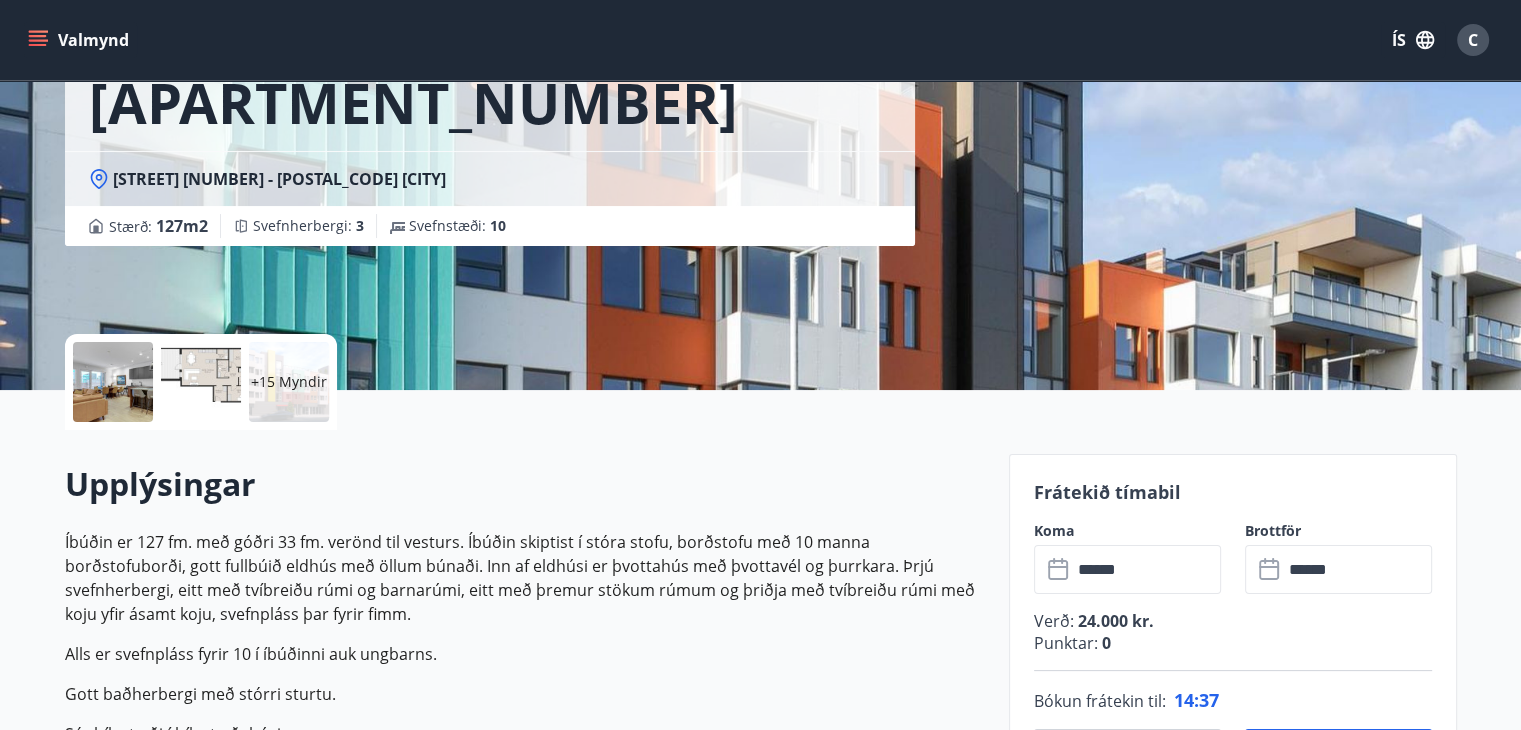 click on "Gott baðherbergi með stórri sturtu." at bounding box center (525, 694) 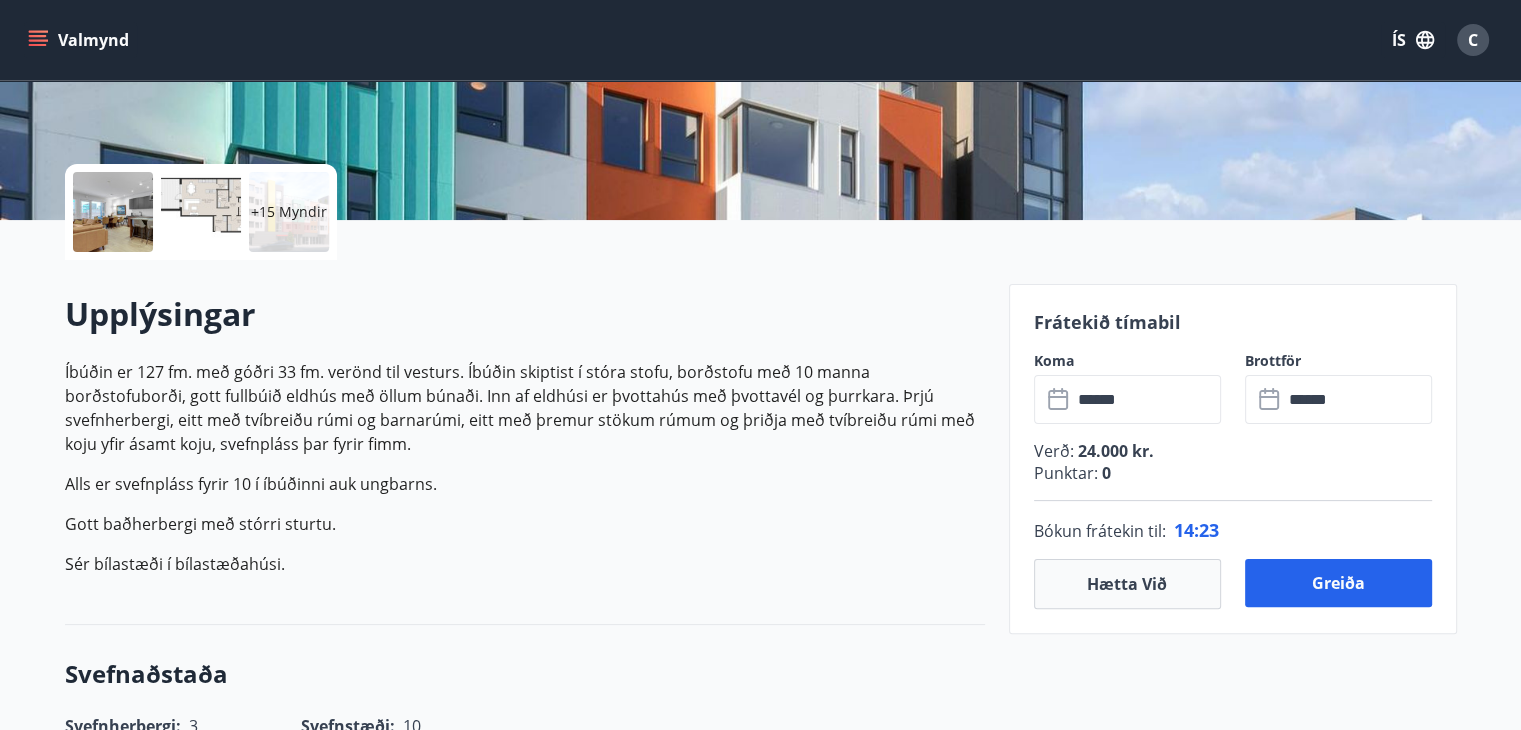 scroll, scrollTop: 0, scrollLeft: 0, axis: both 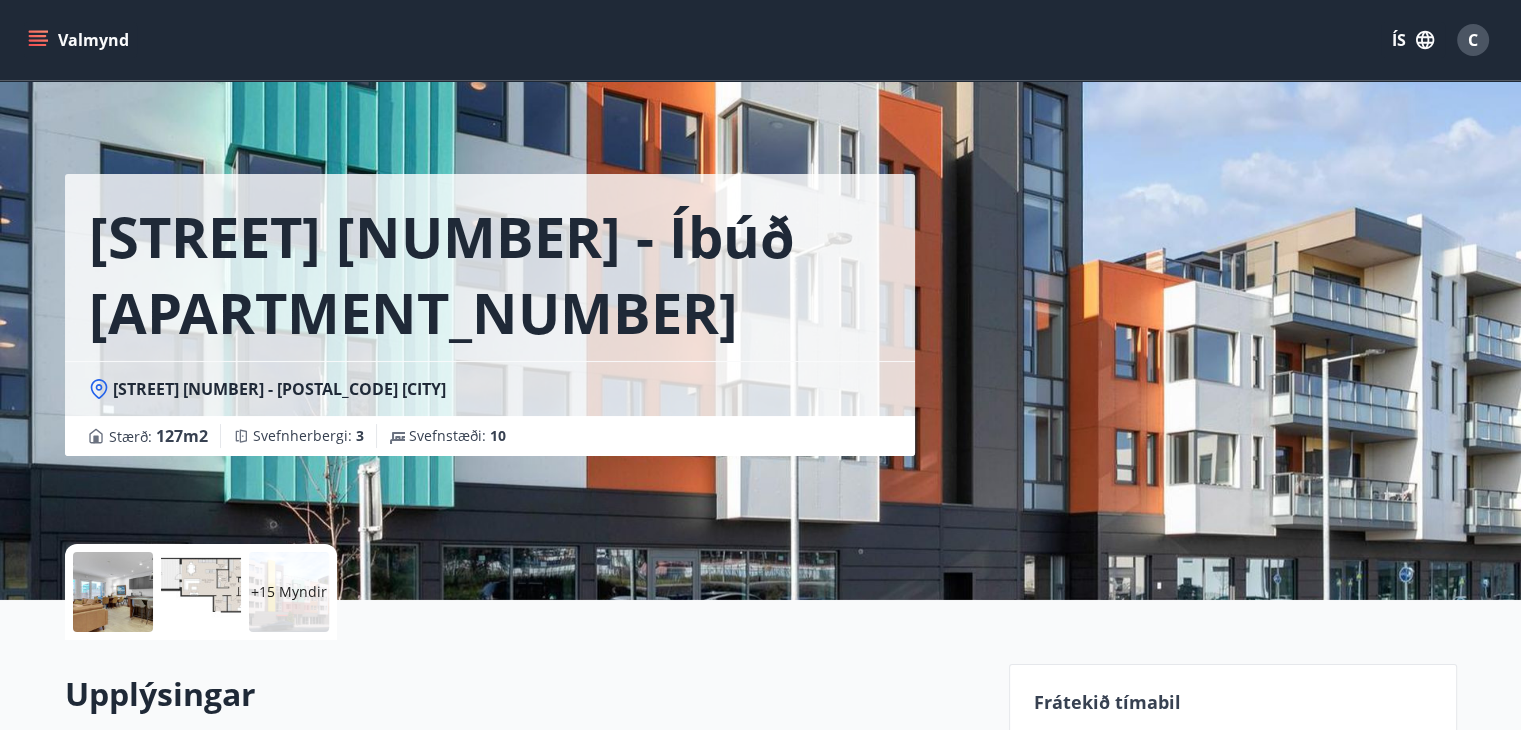 click 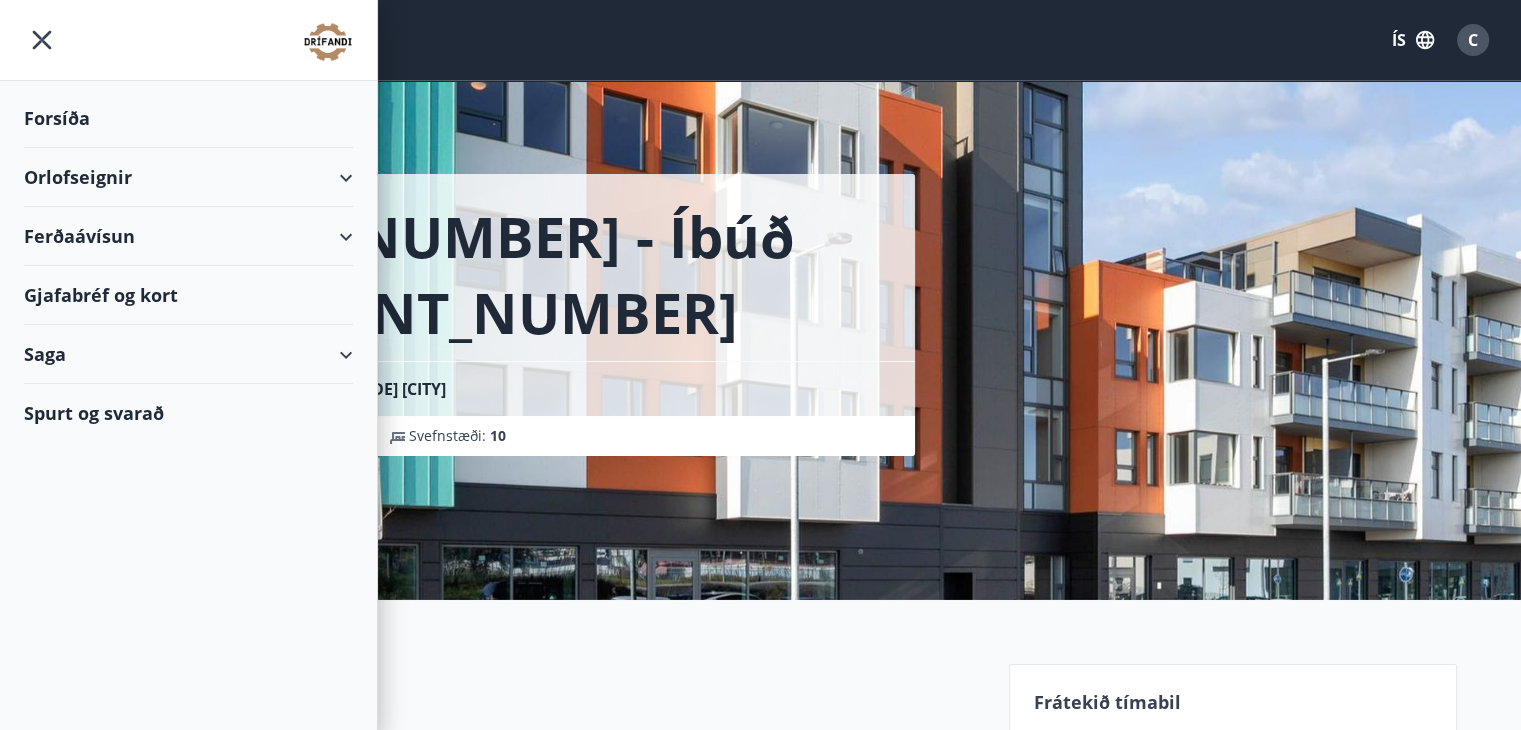 click on "Orlofseignir" at bounding box center (188, 177) 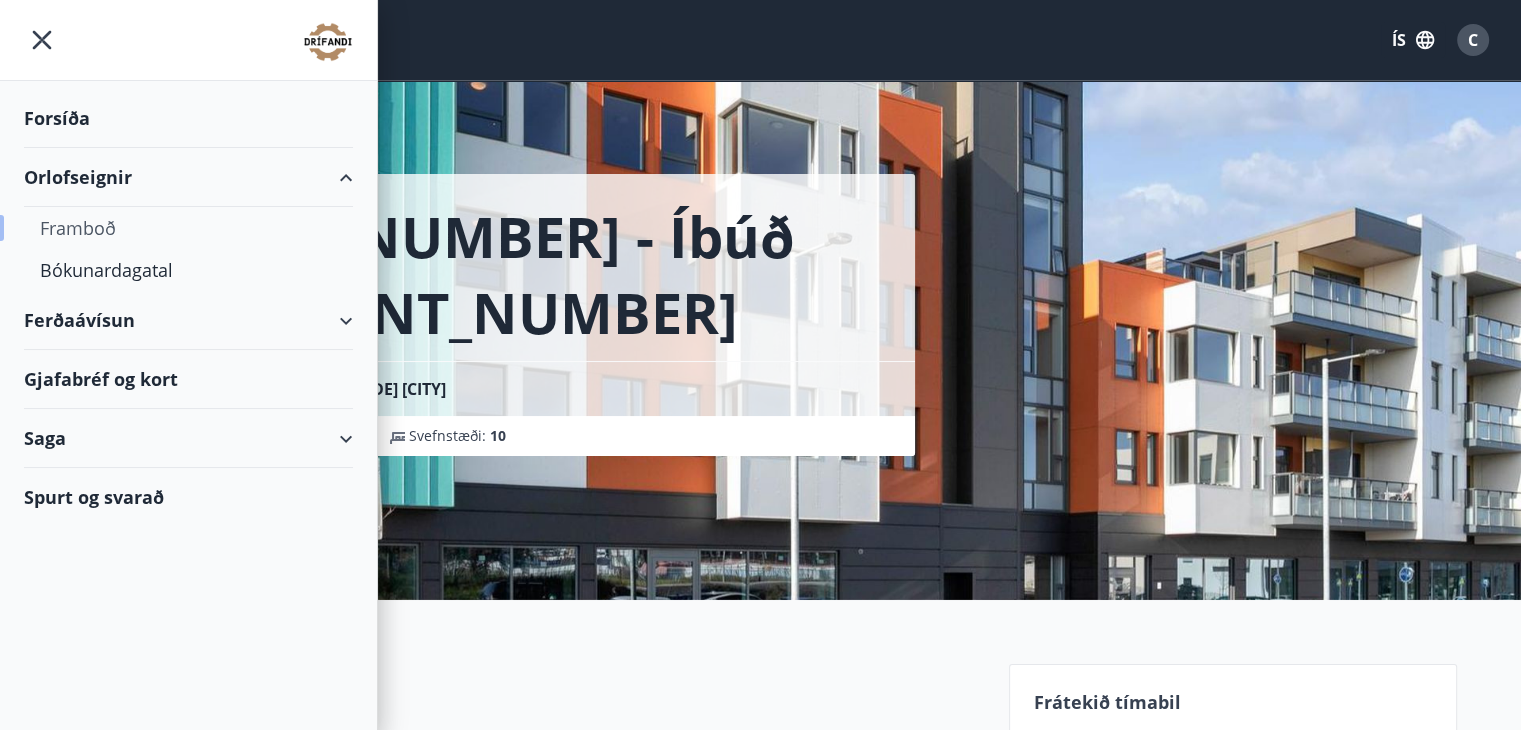 click on "Framboð" at bounding box center [188, 228] 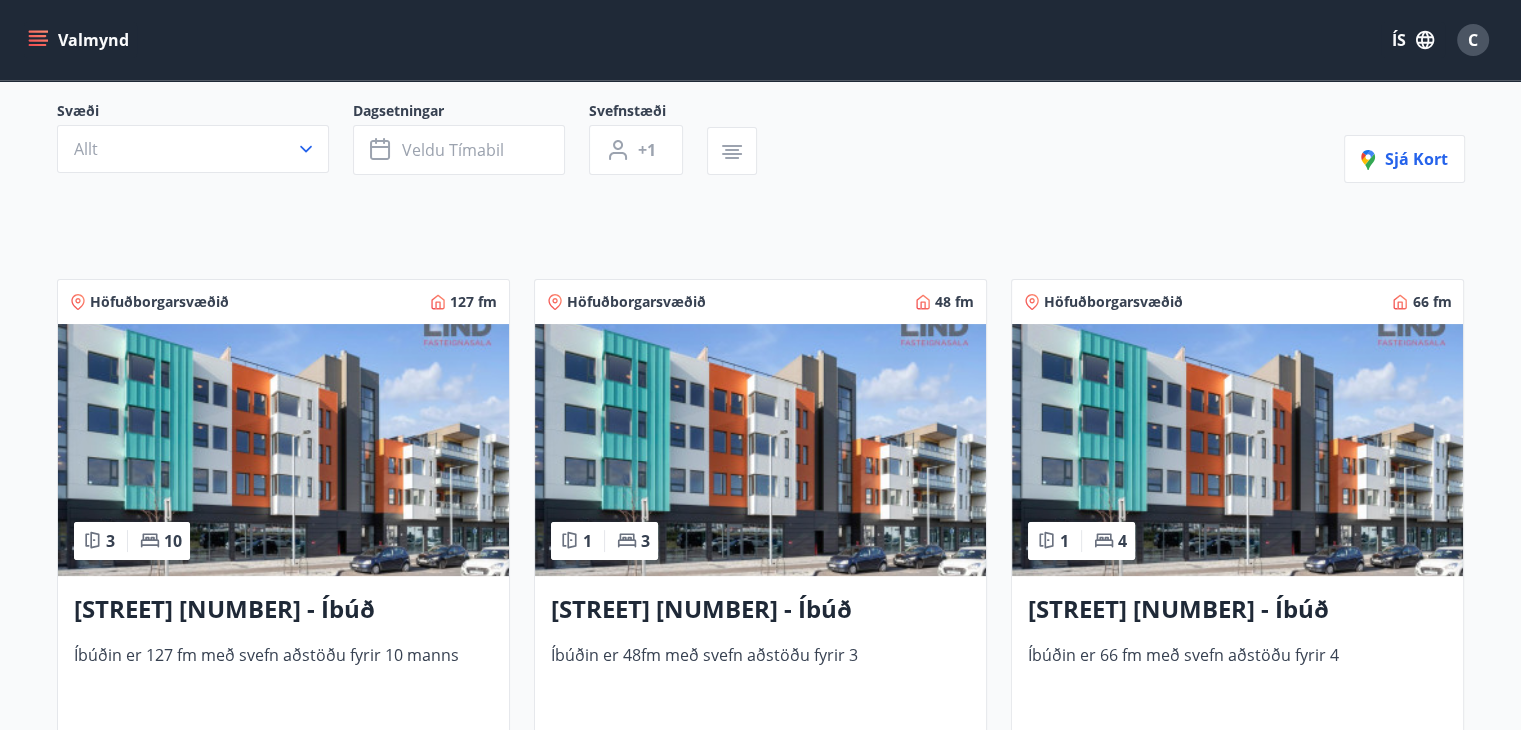 scroll, scrollTop: 182, scrollLeft: 0, axis: vertical 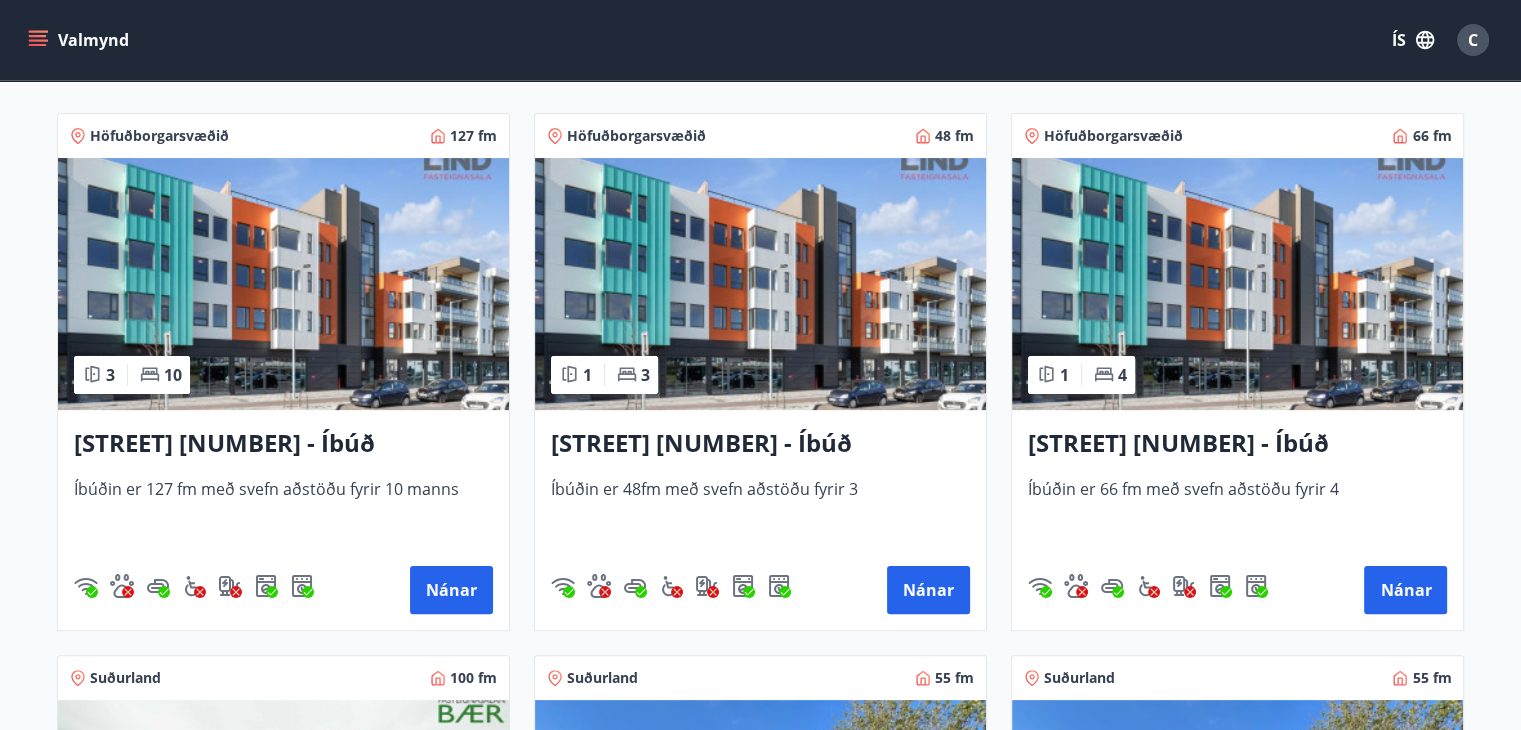 click at bounding box center (1237, 284) 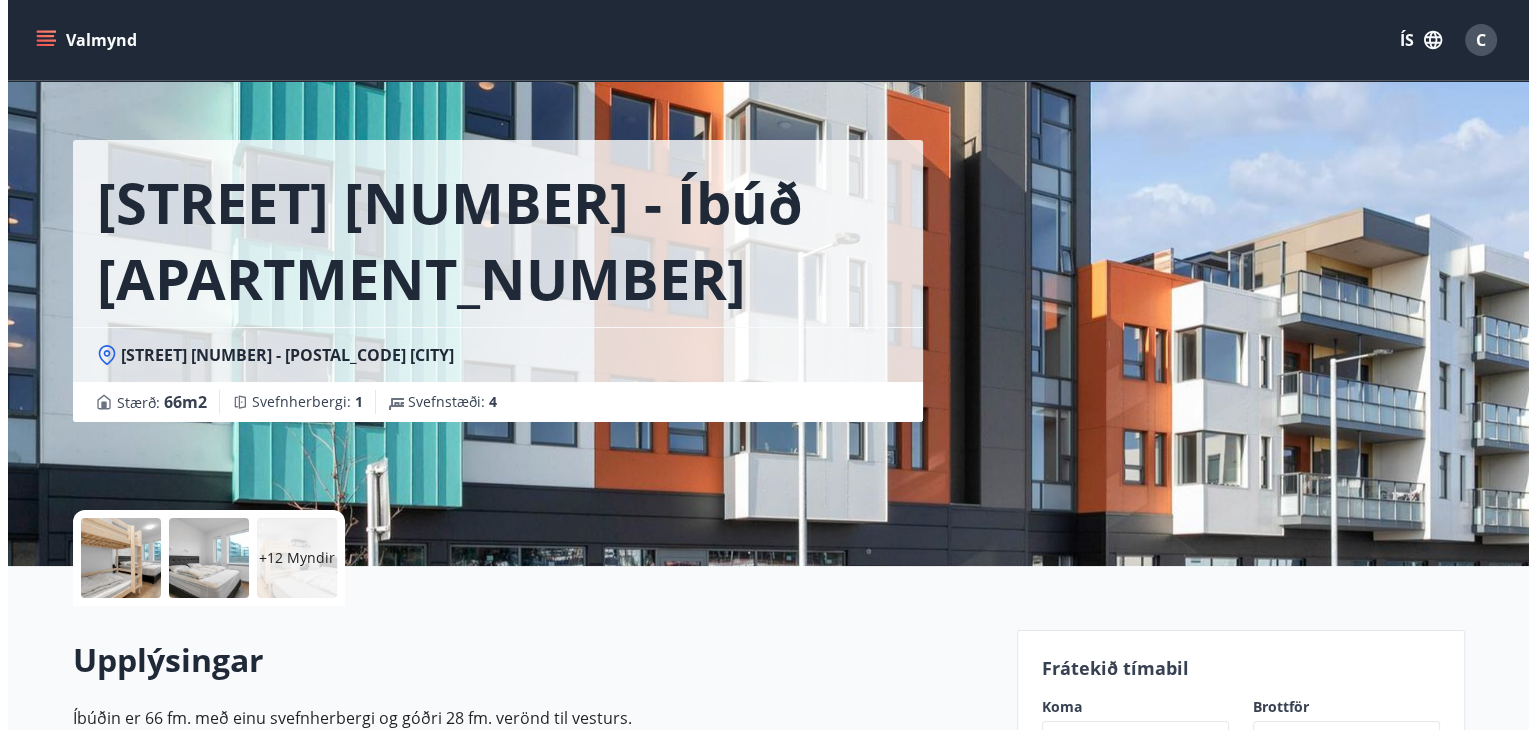 scroll, scrollTop: 35, scrollLeft: 0, axis: vertical 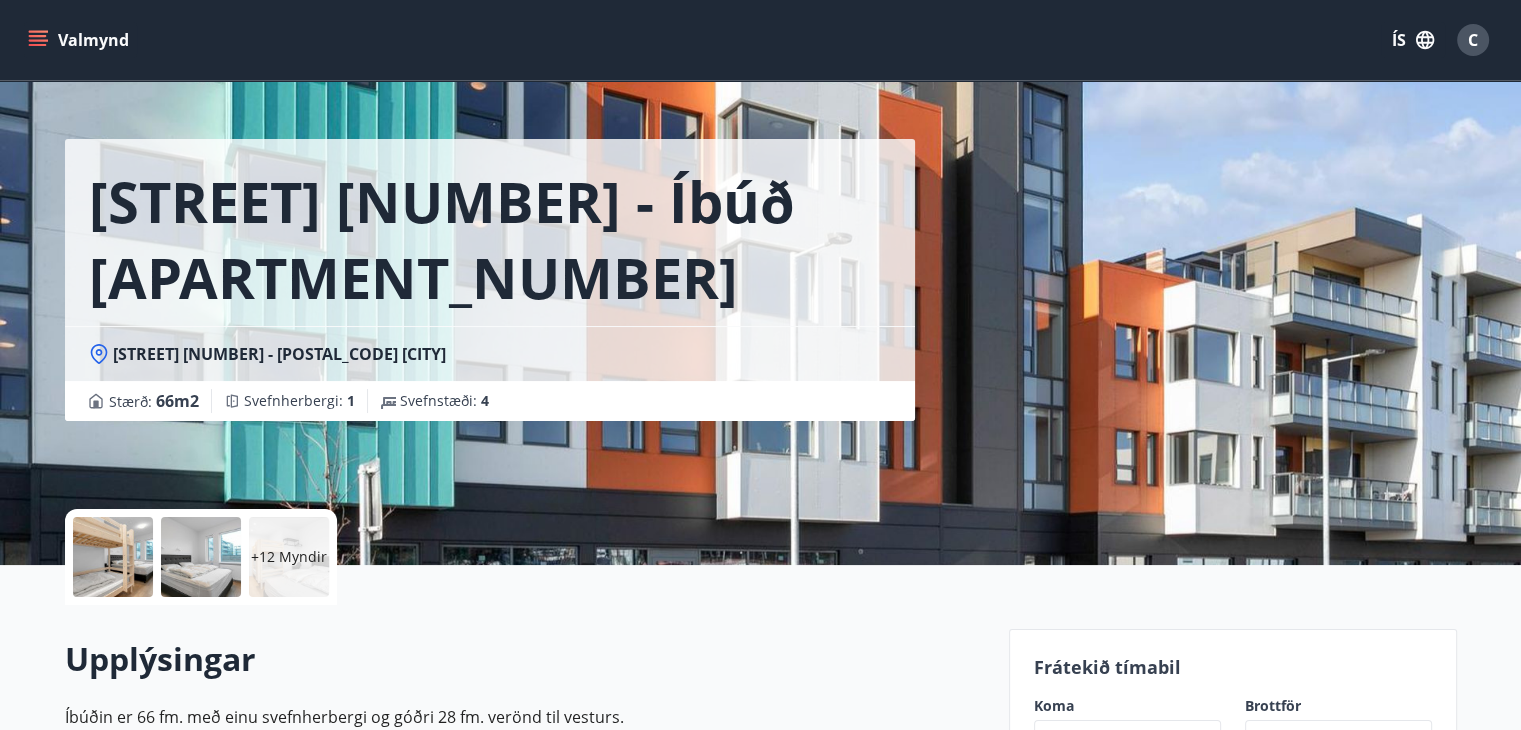 click at bounding box center [113, 557] 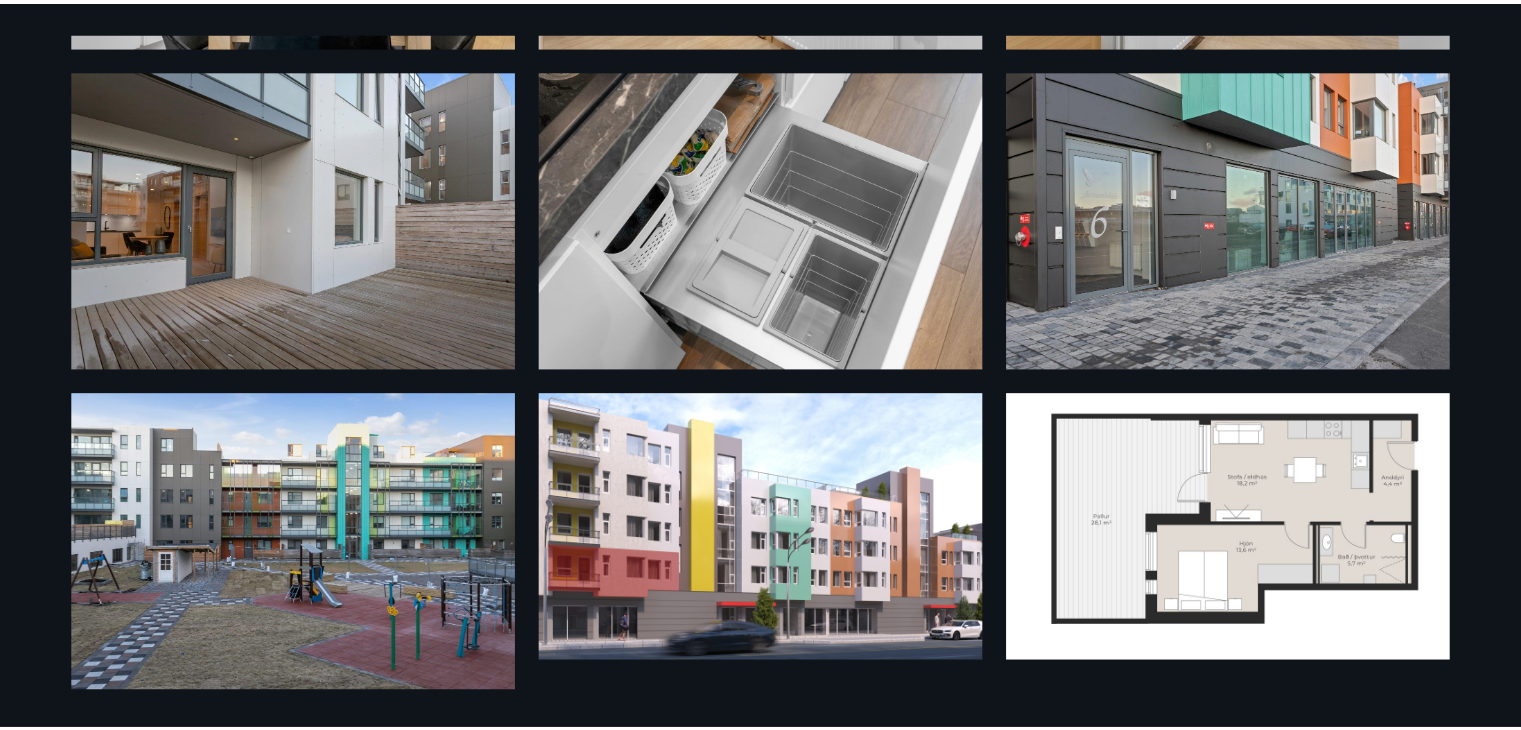 scroll, scrollTop: 0, scrollLeft: 0, axis: both 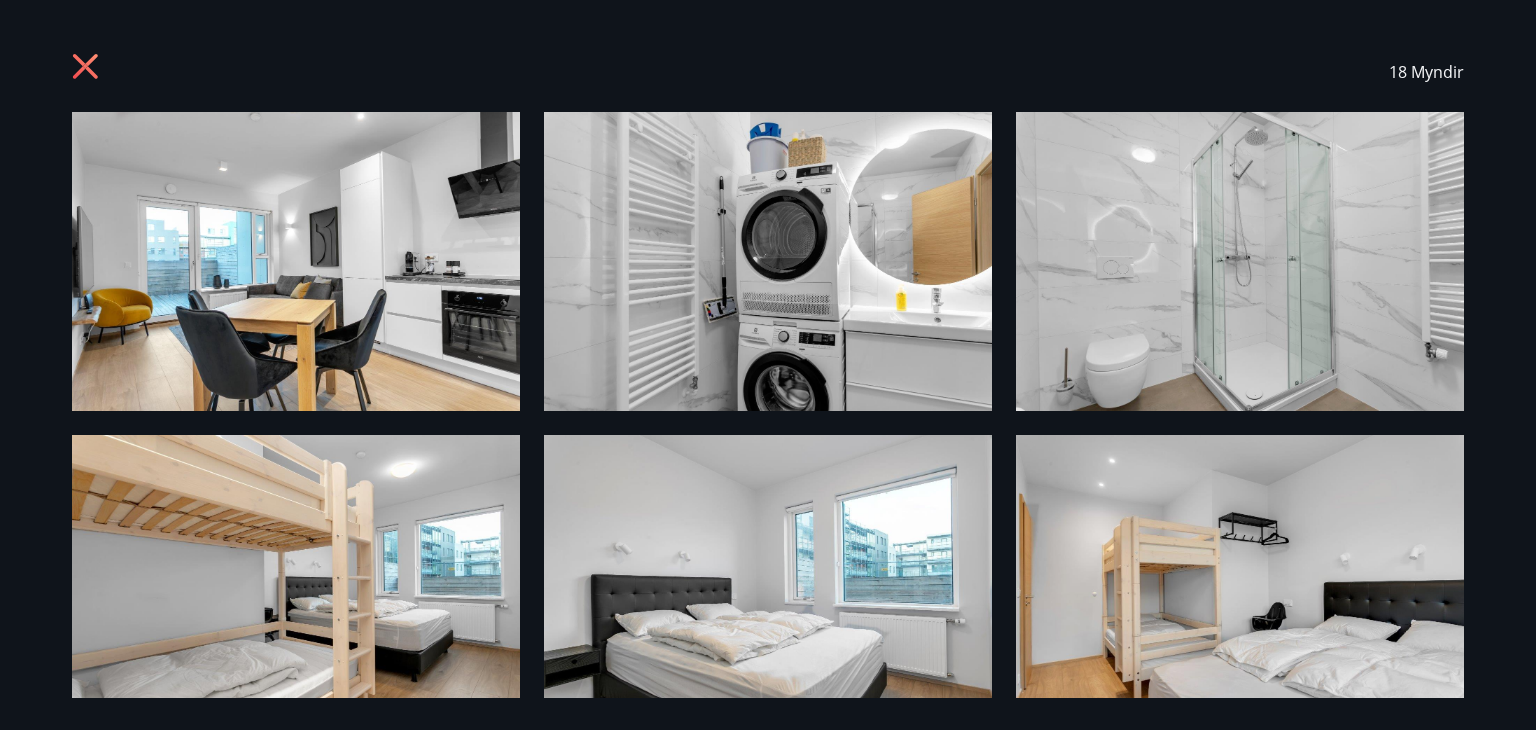 click 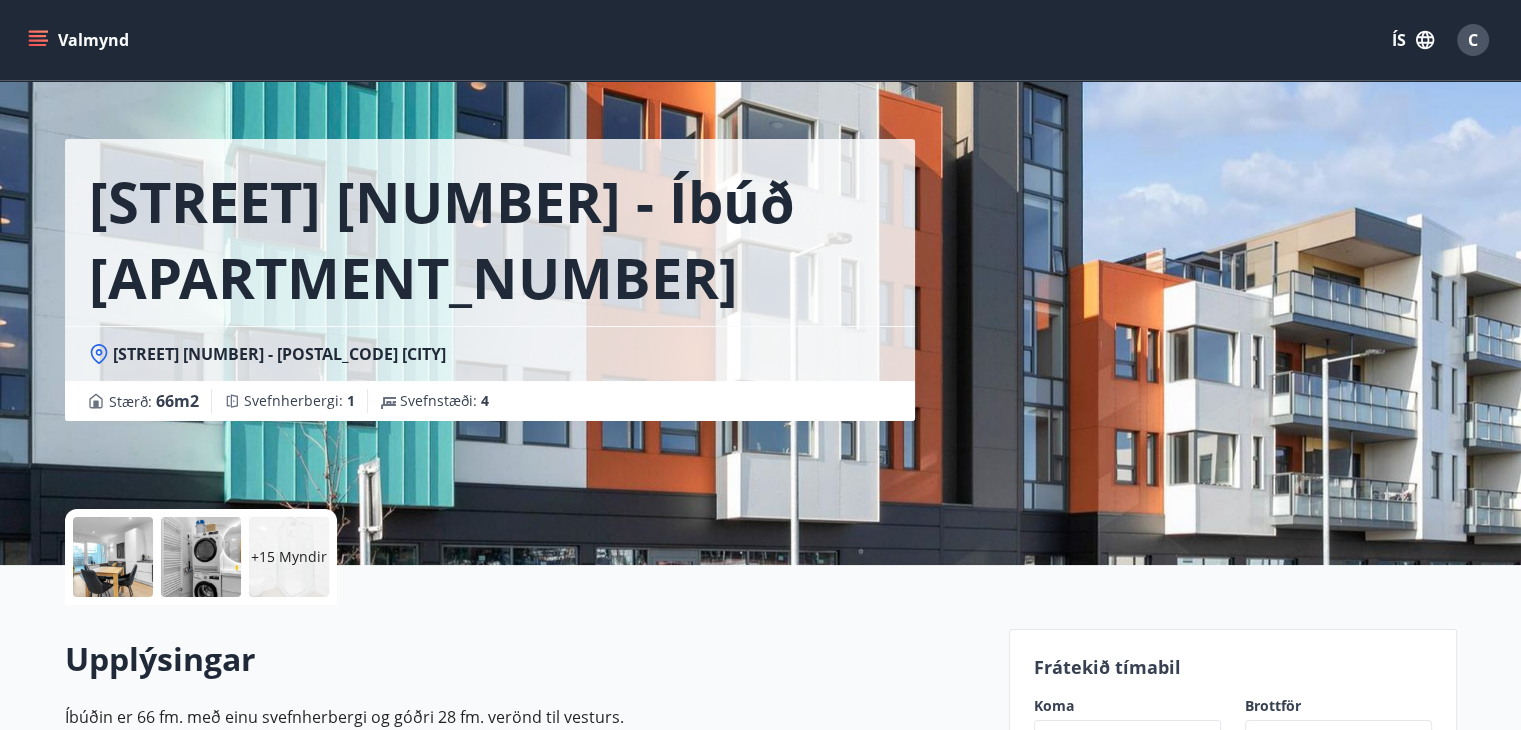 click 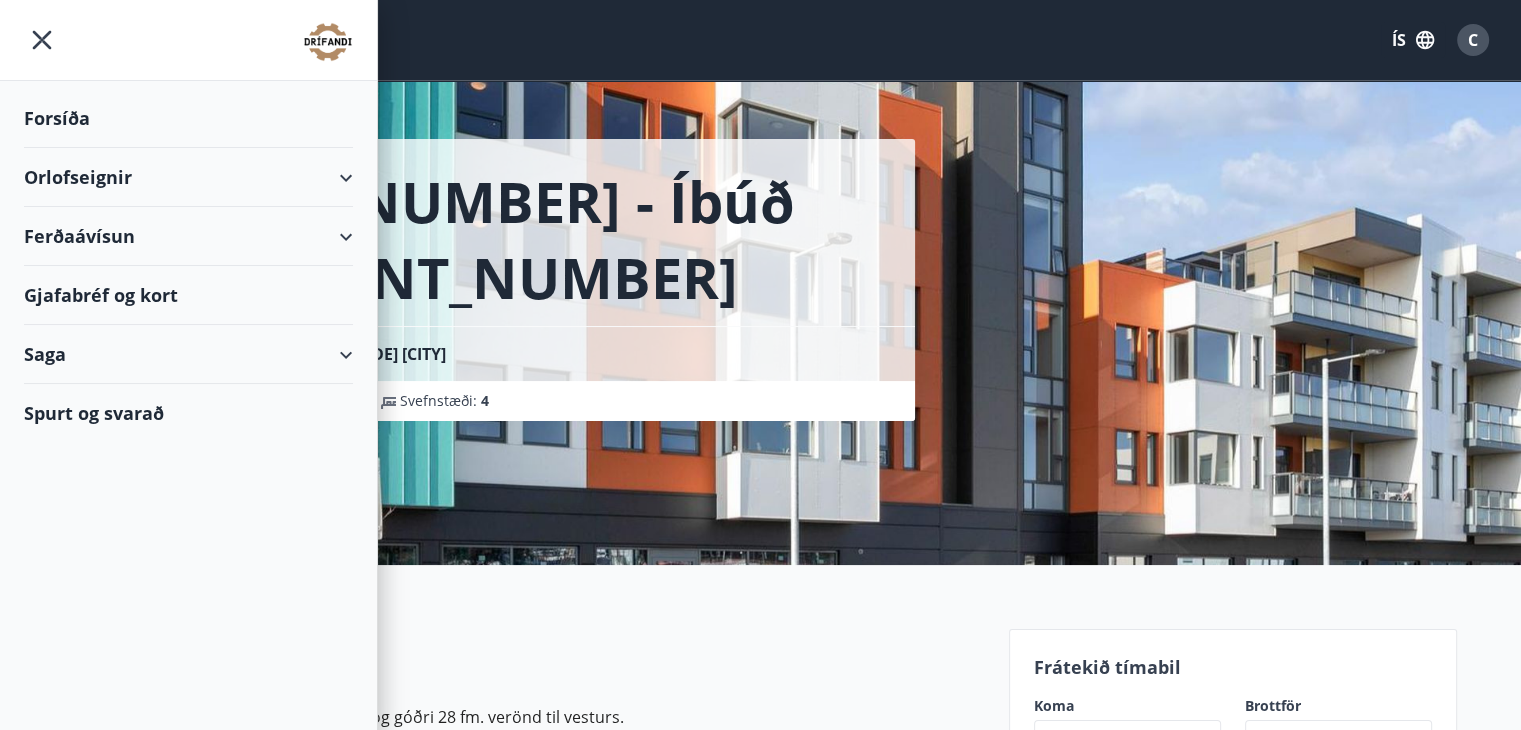 click on "Orlofseignir" at bounding box center [188, 177] 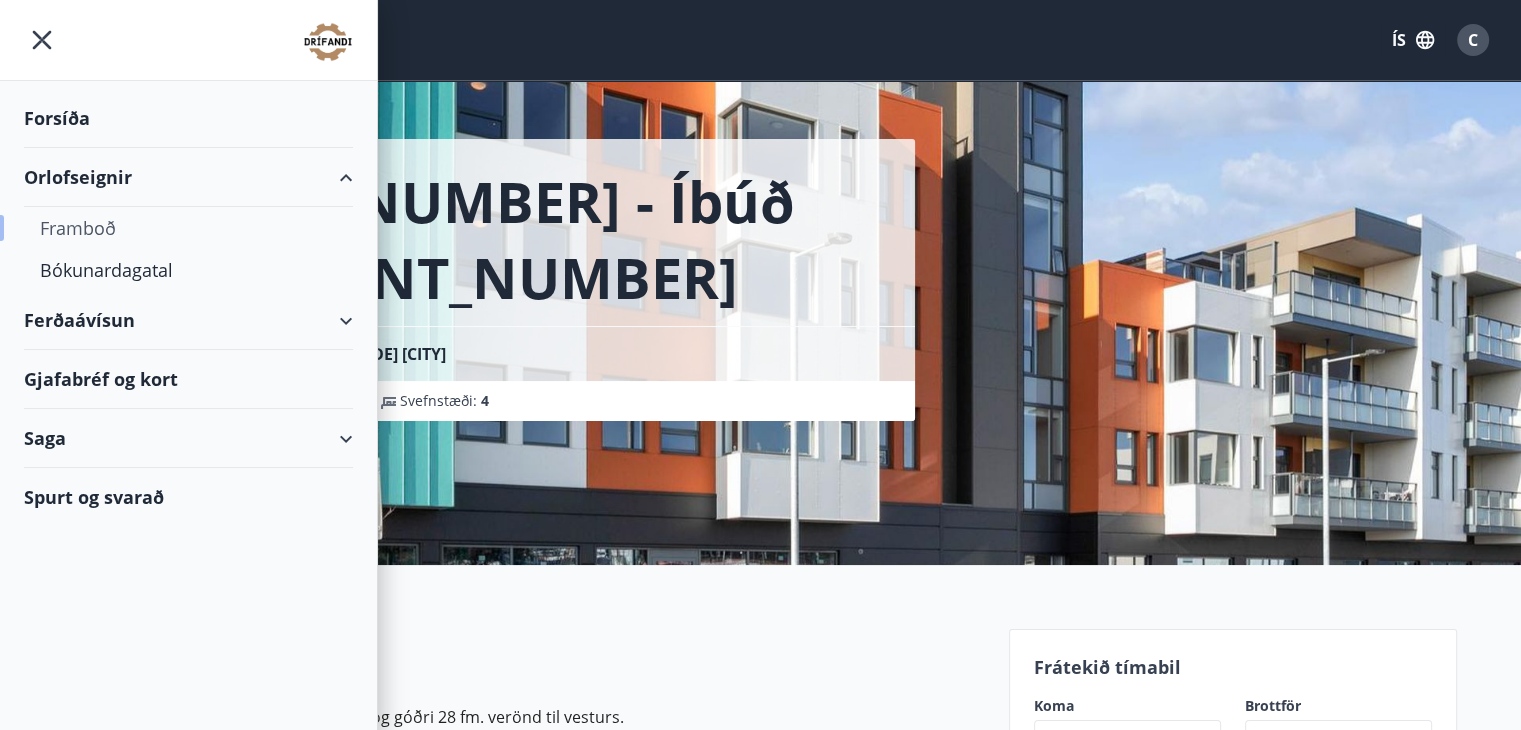 click on "Framboð" at bounding box center [188, 228] 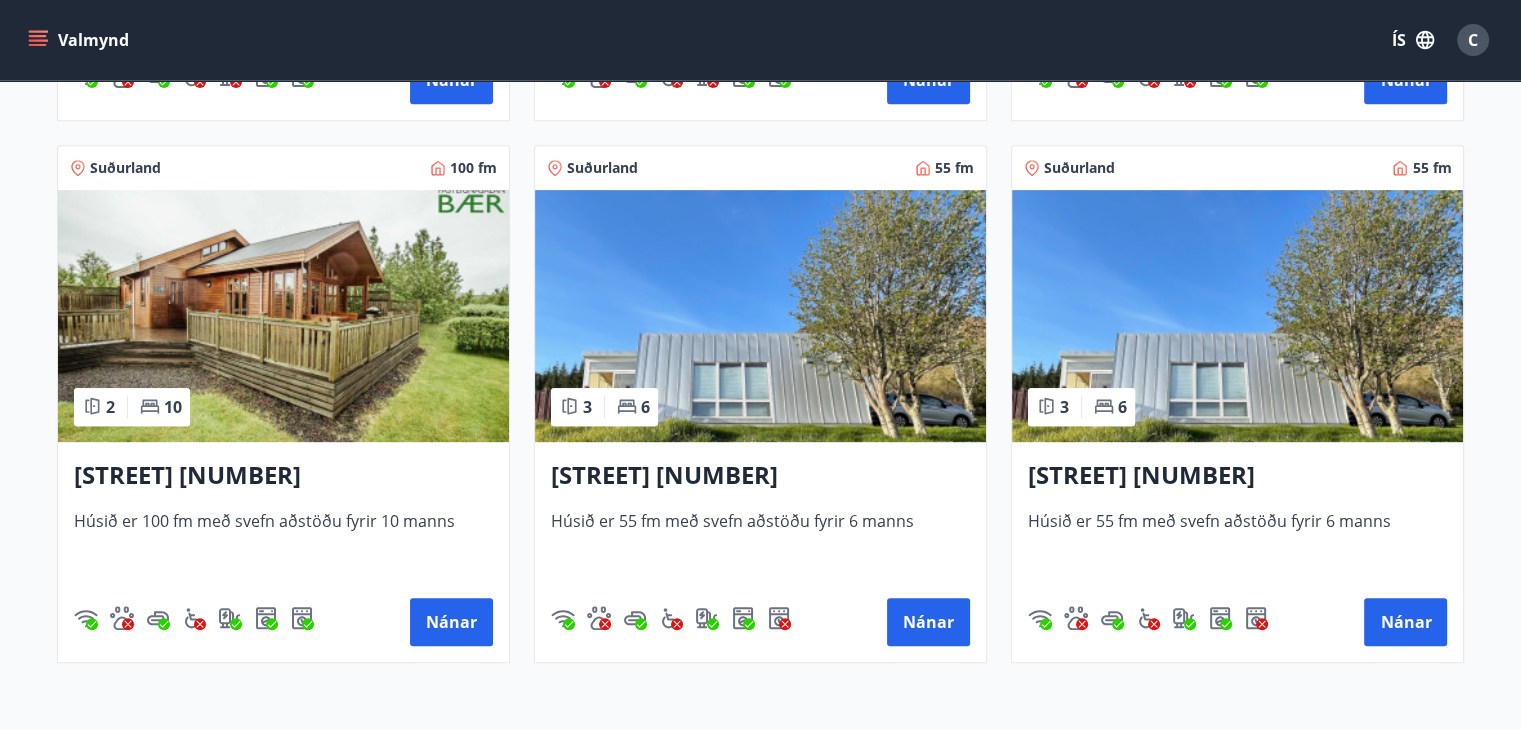 scroll, scrollTop: 857, scrollLeft: 0, axis: vertical 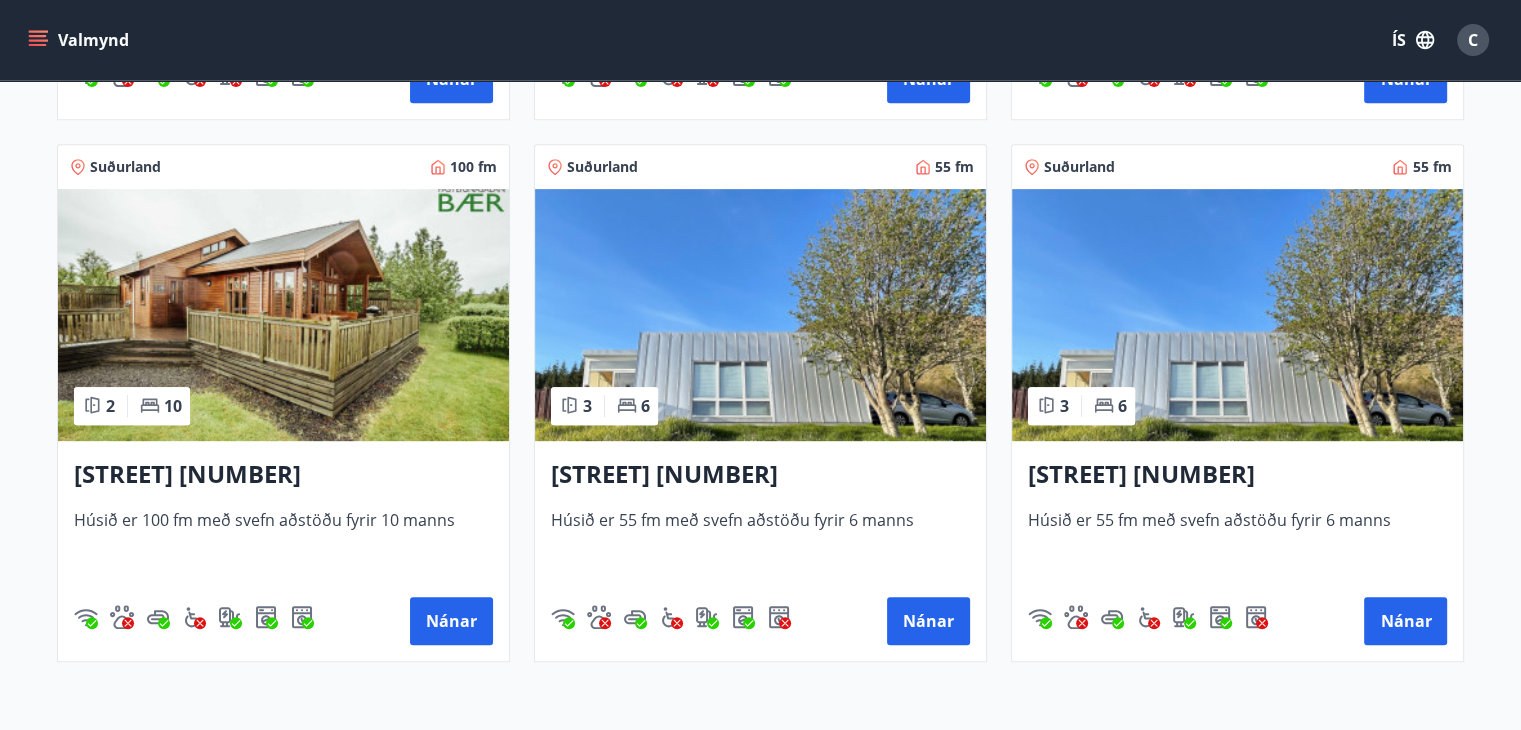 click at bounding box center [760, 315] 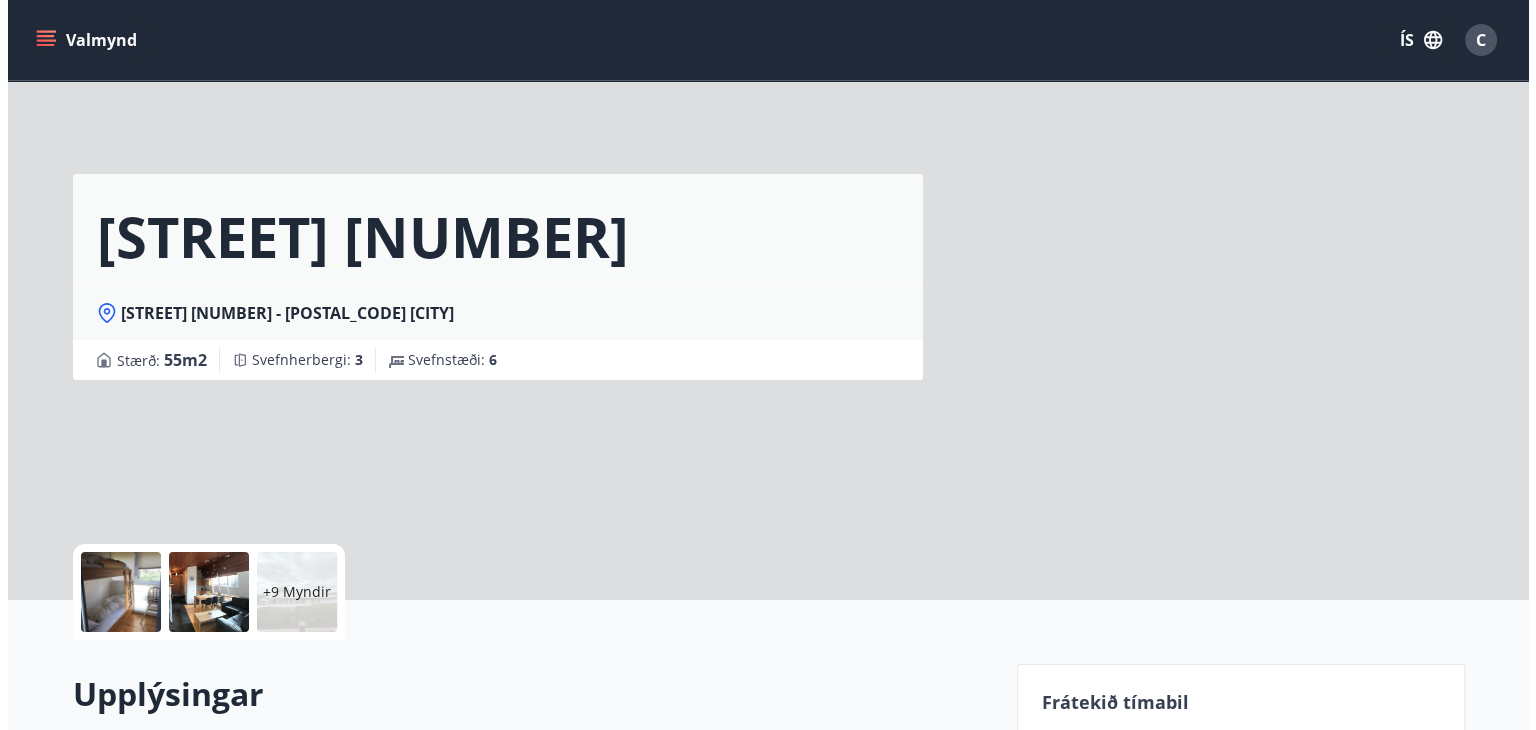 scroll, scrollTop: 292, scrollLeft: 0, axis: vertical 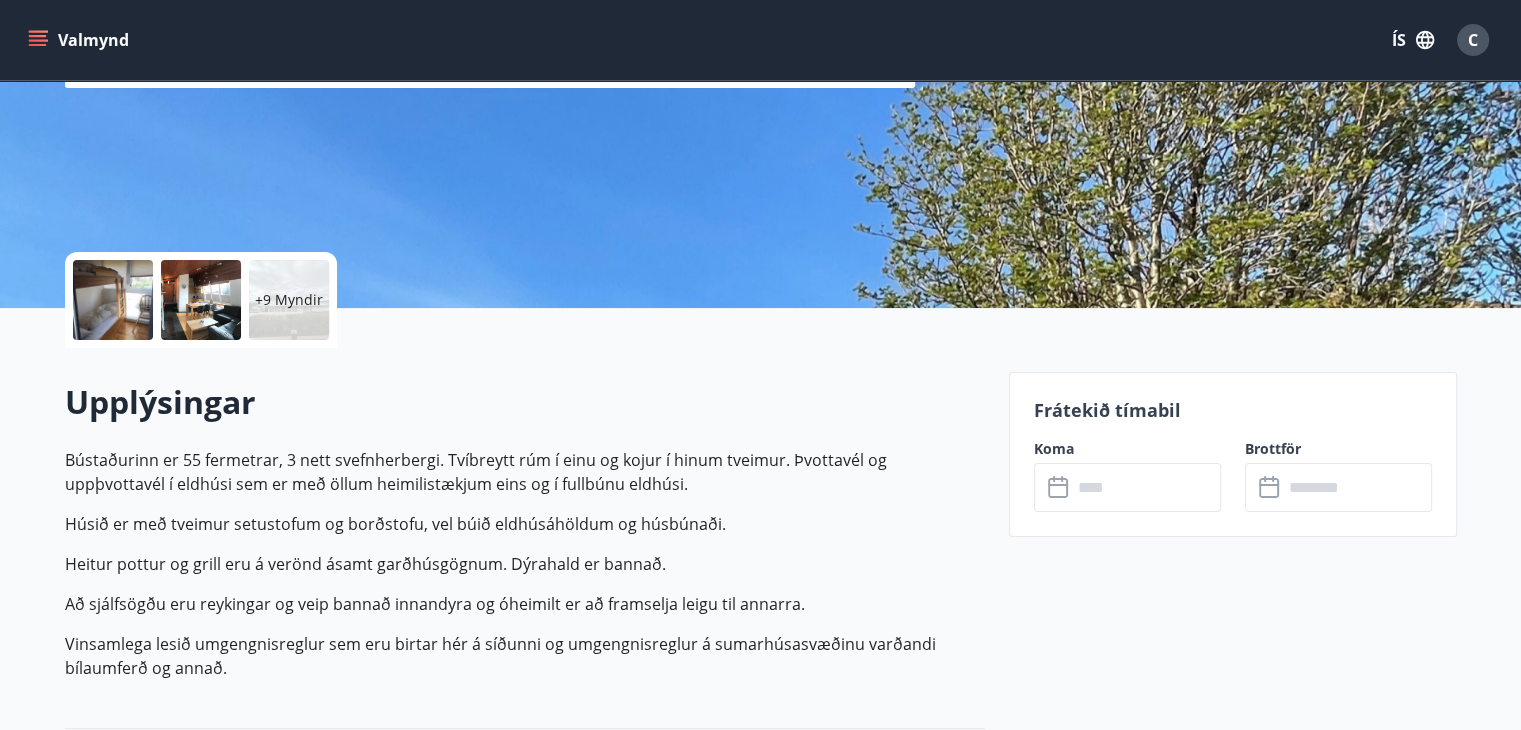 click on "+9 Myndir" at bounding box center (289, 300) 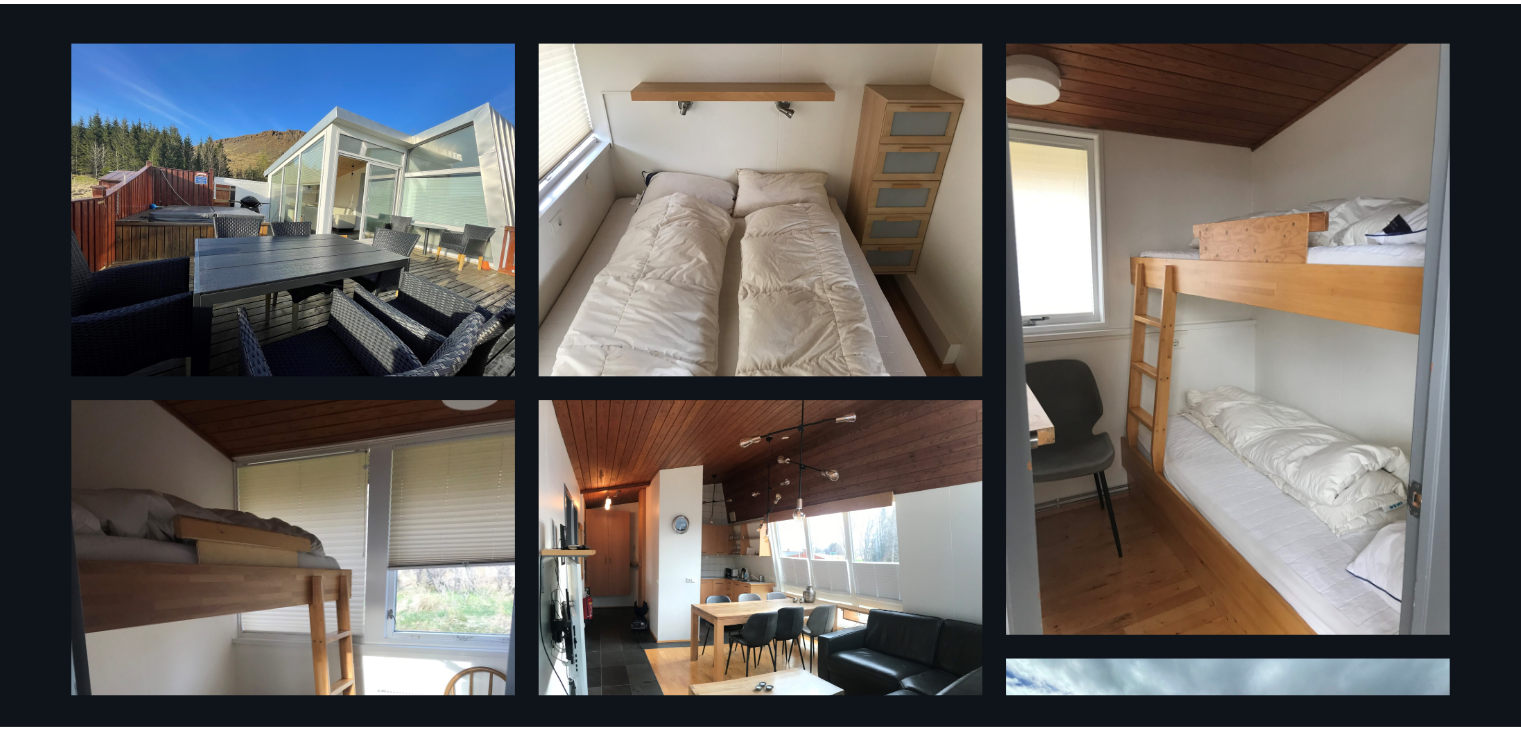 scroll, scrollTop: 0, scrollLeft: 0, axis: both 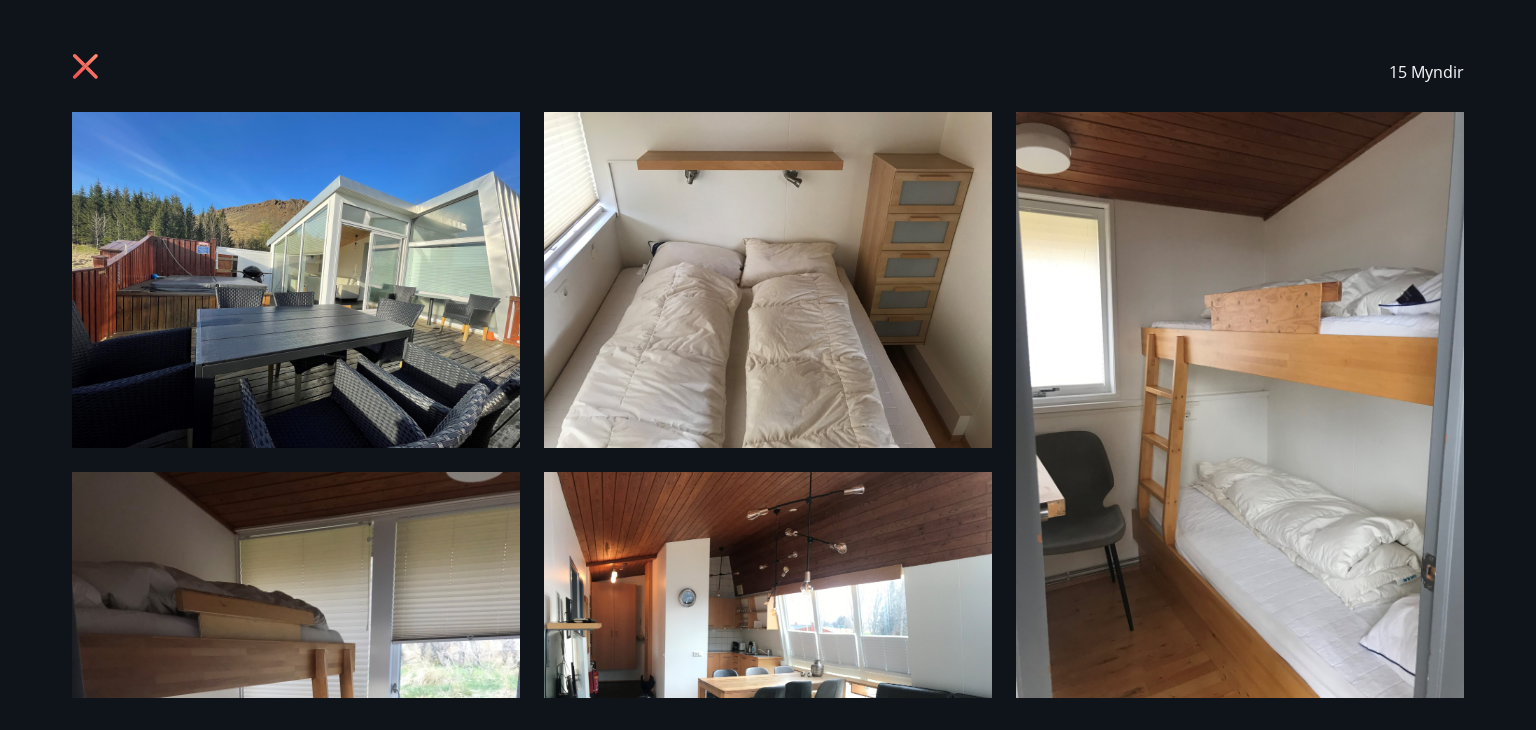 click on "15   Myndir" at bounding box center (768, 72) 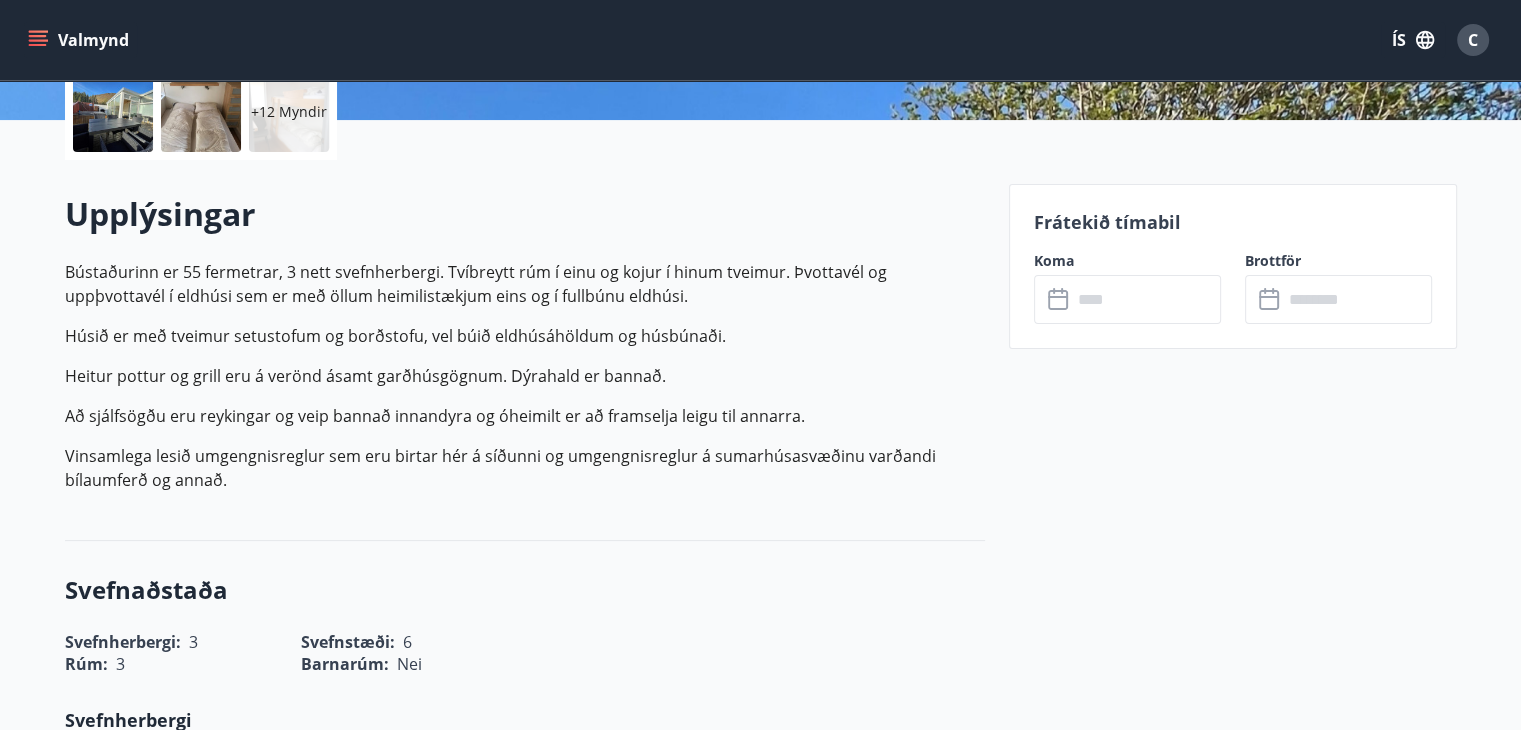scroll, scrollTop: 0, scrollLeft: 0, axis: both 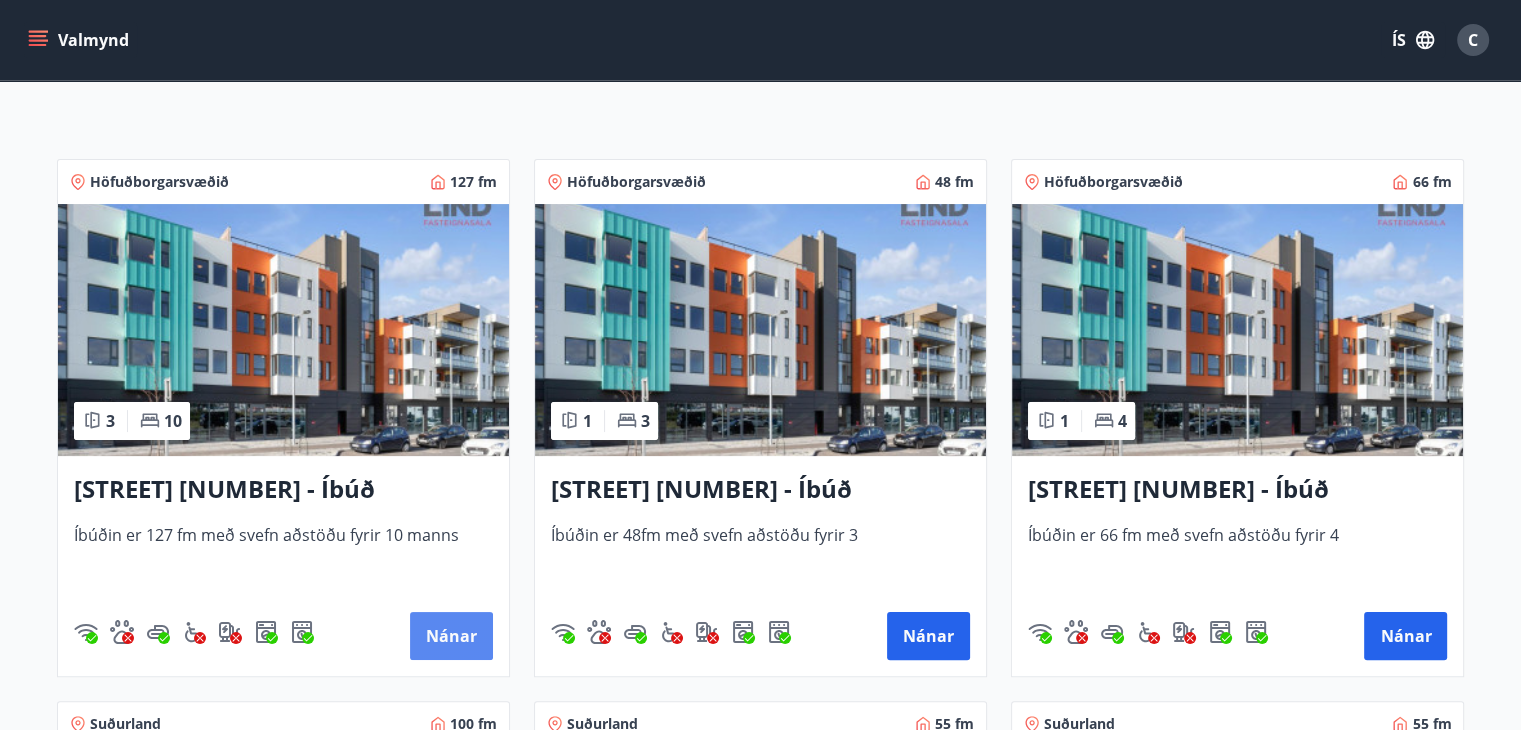 click on "Nánar" at bounding box center [451, 636] 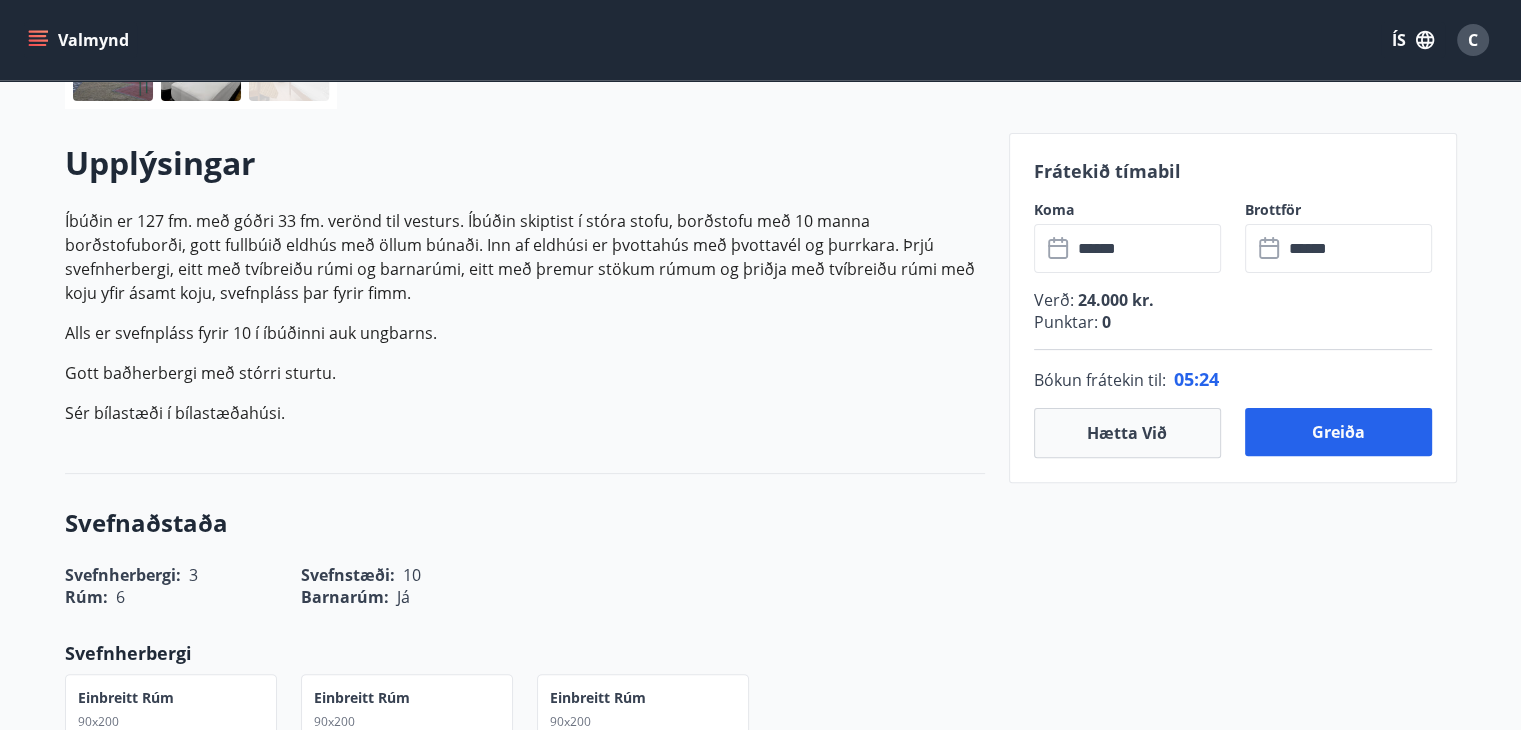 scroll, scrollTop: 556, scrollLeft: 0, axis: vertical 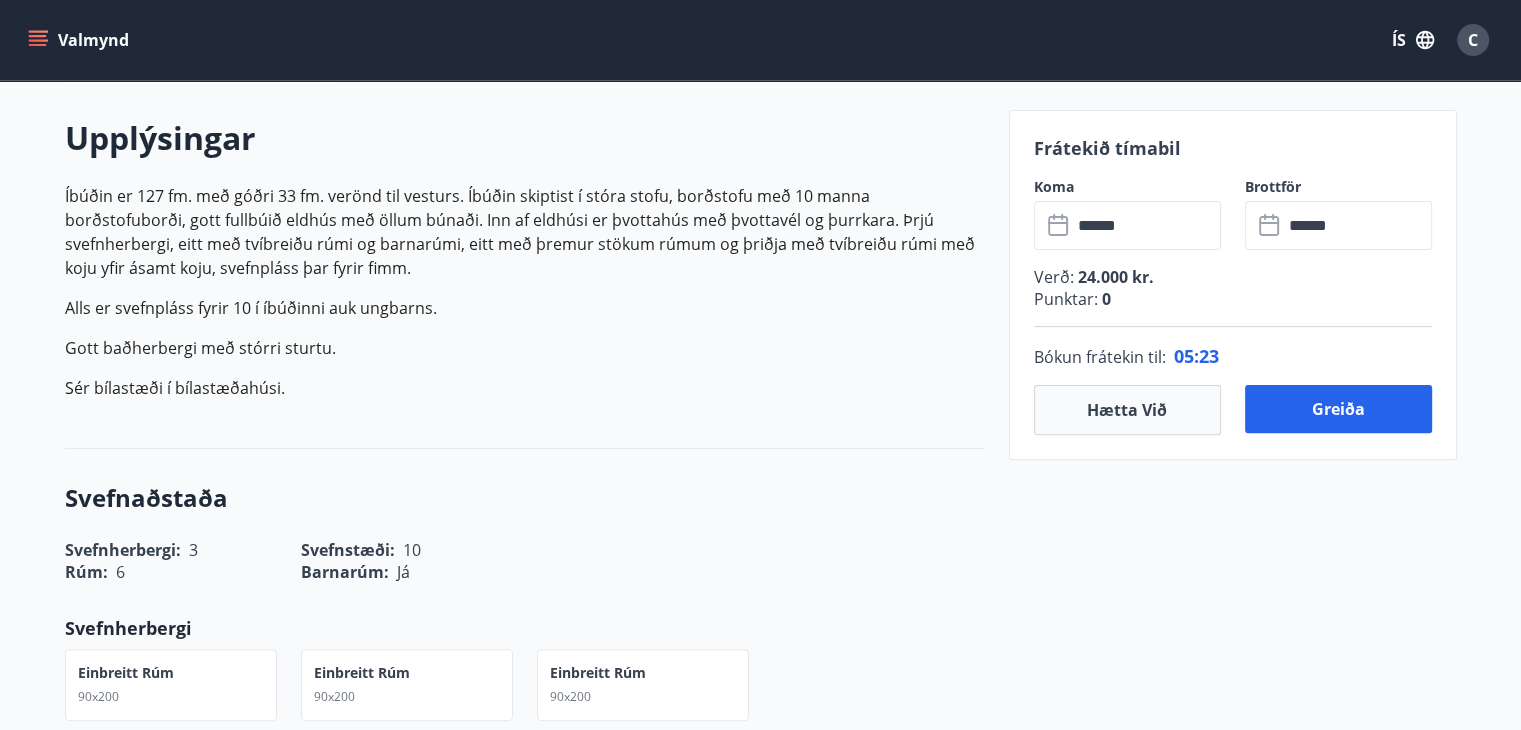 click on "******" at bounding box center (1146, 225) 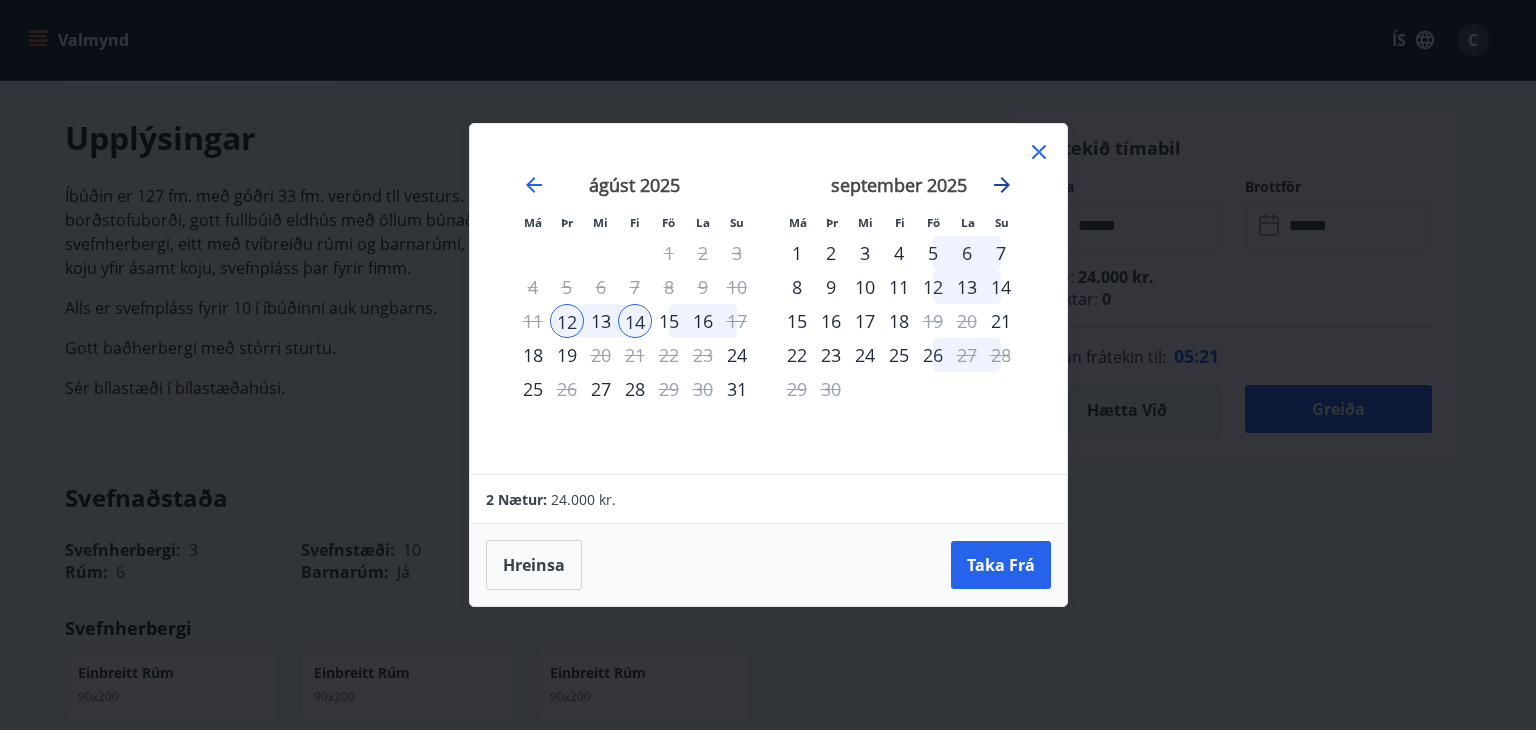 click 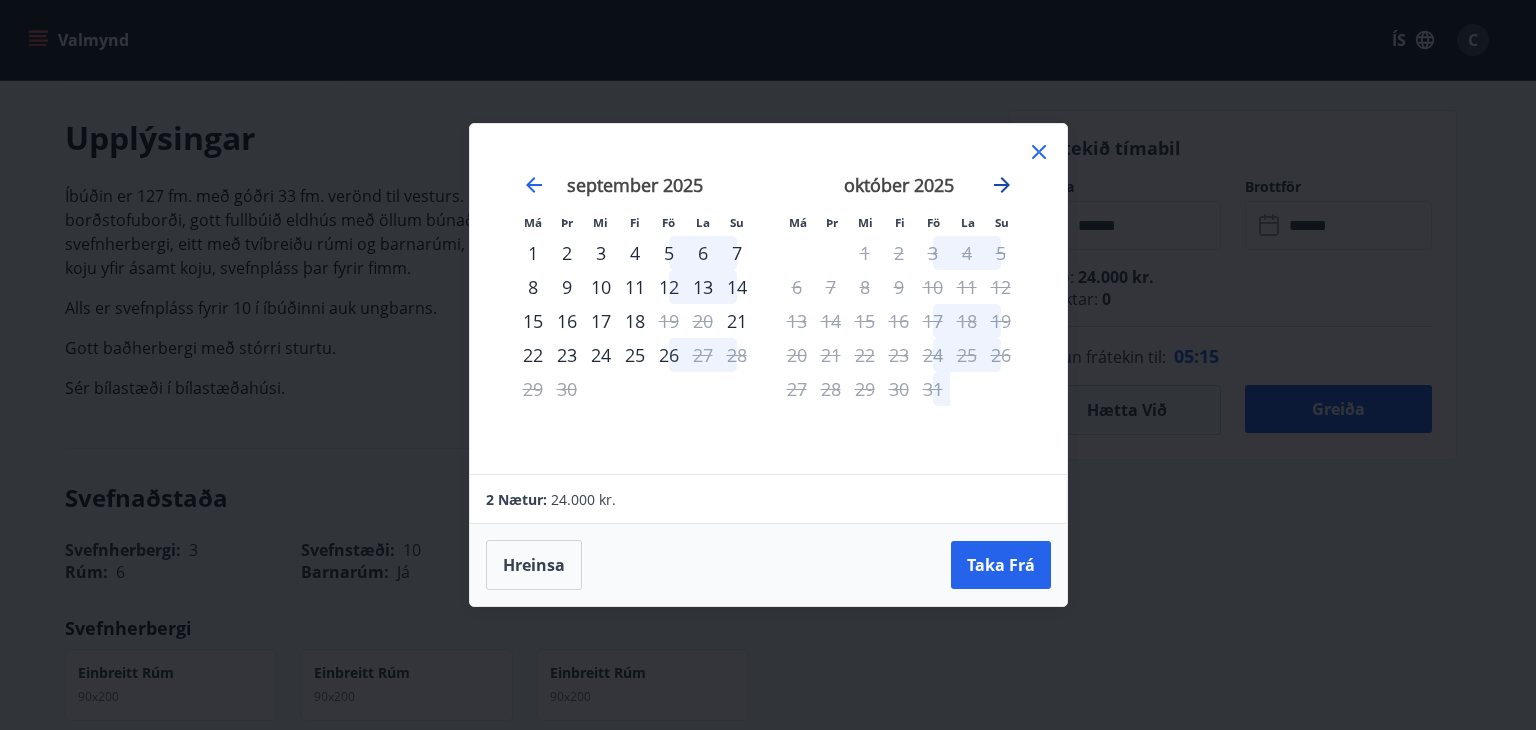 click 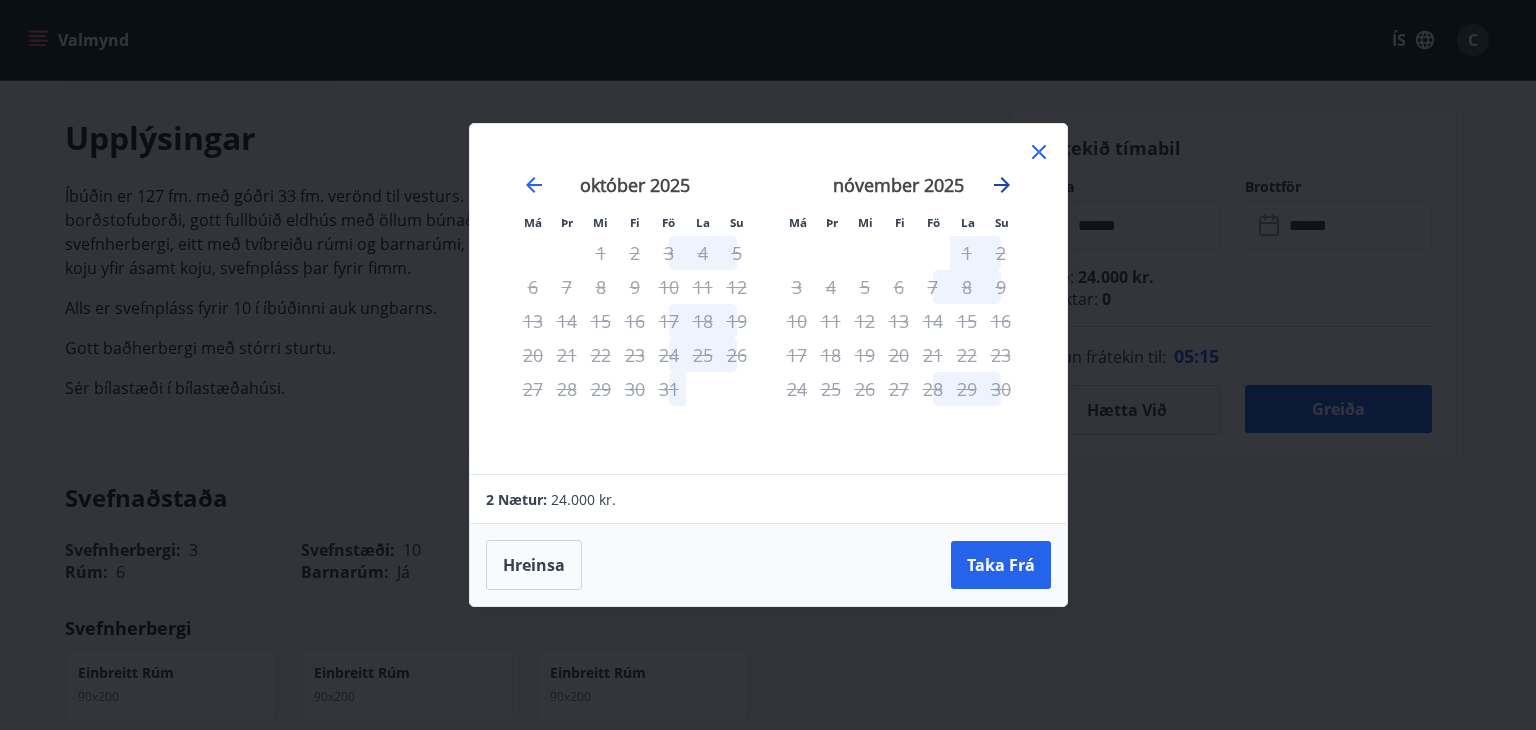click 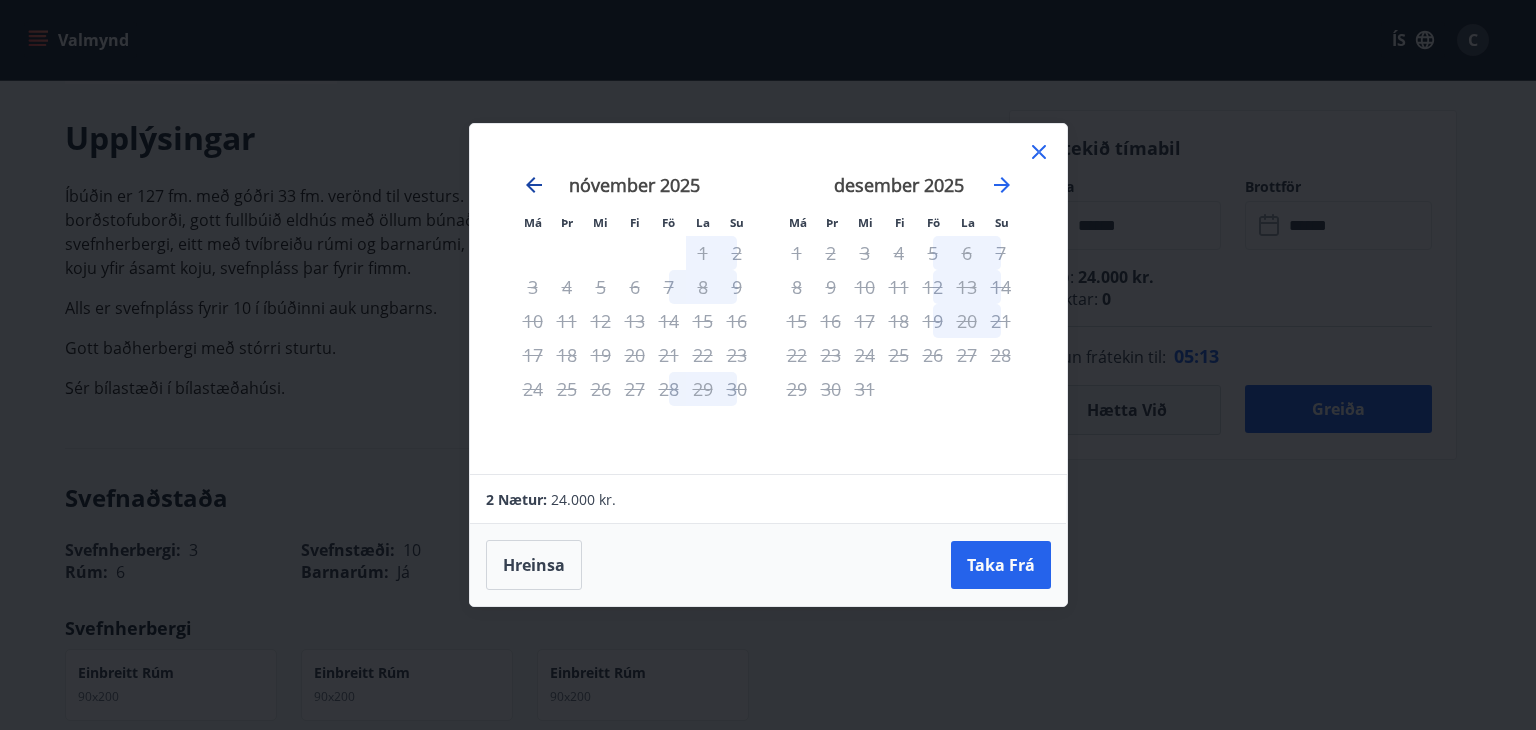 click 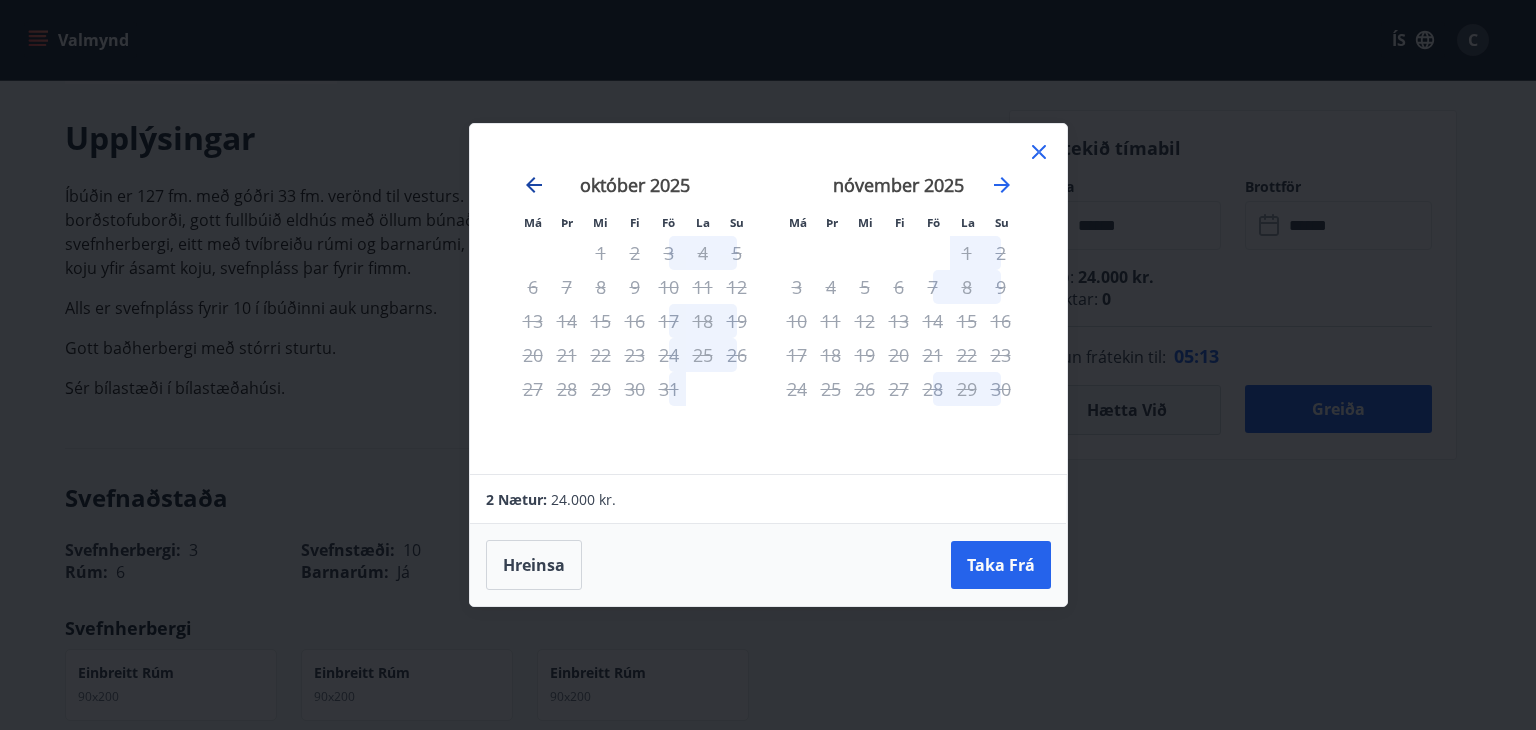 click 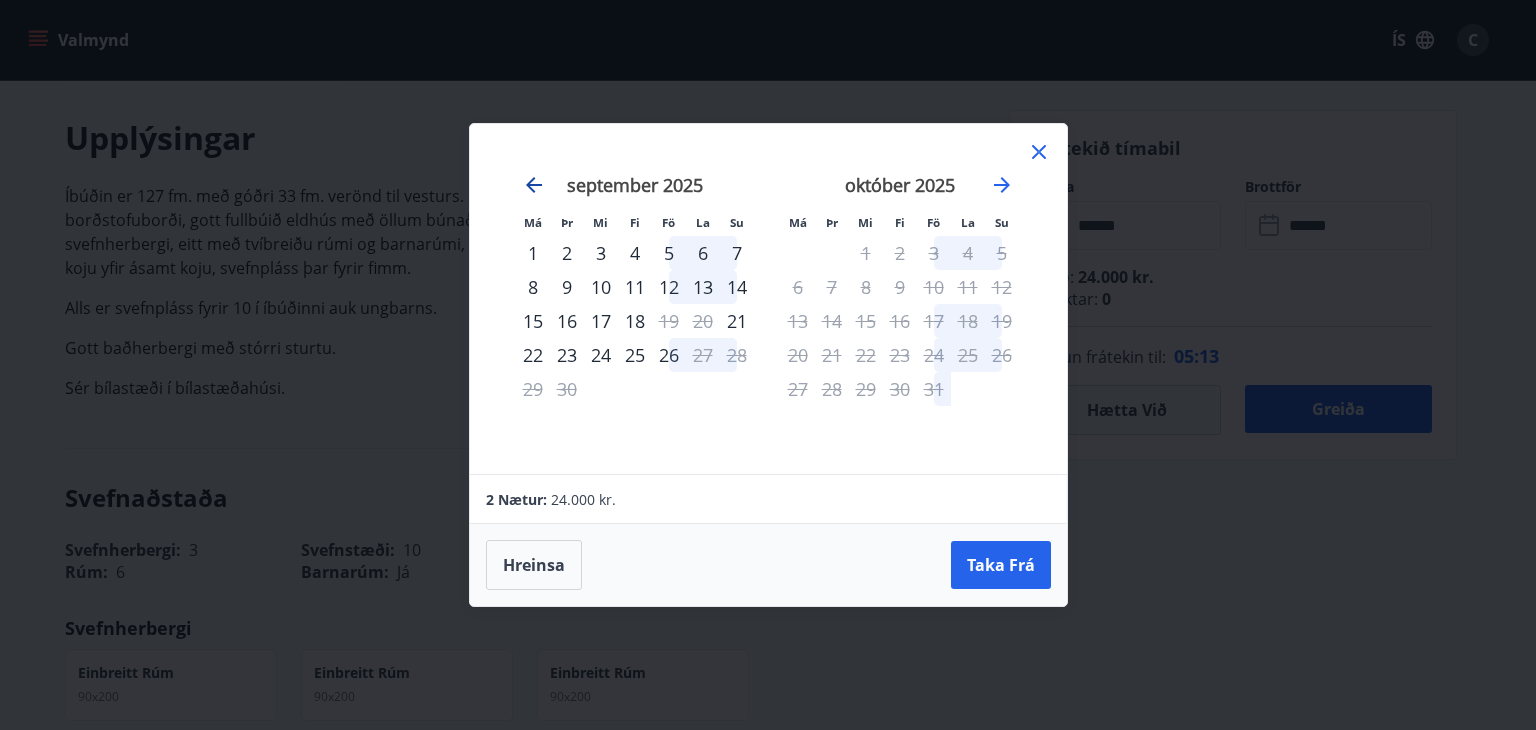click 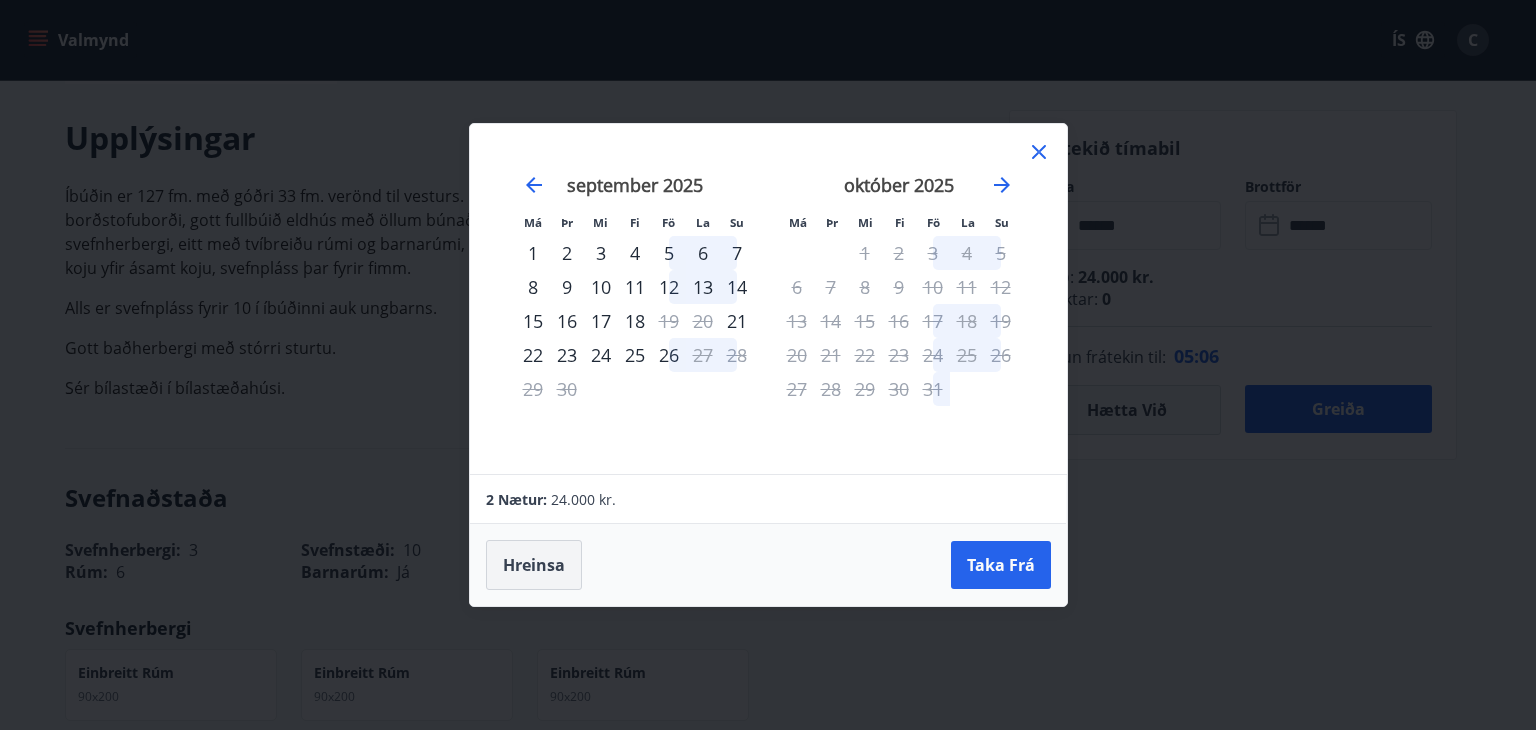 click on "Hreinsa" at bounding box center [534, 565] 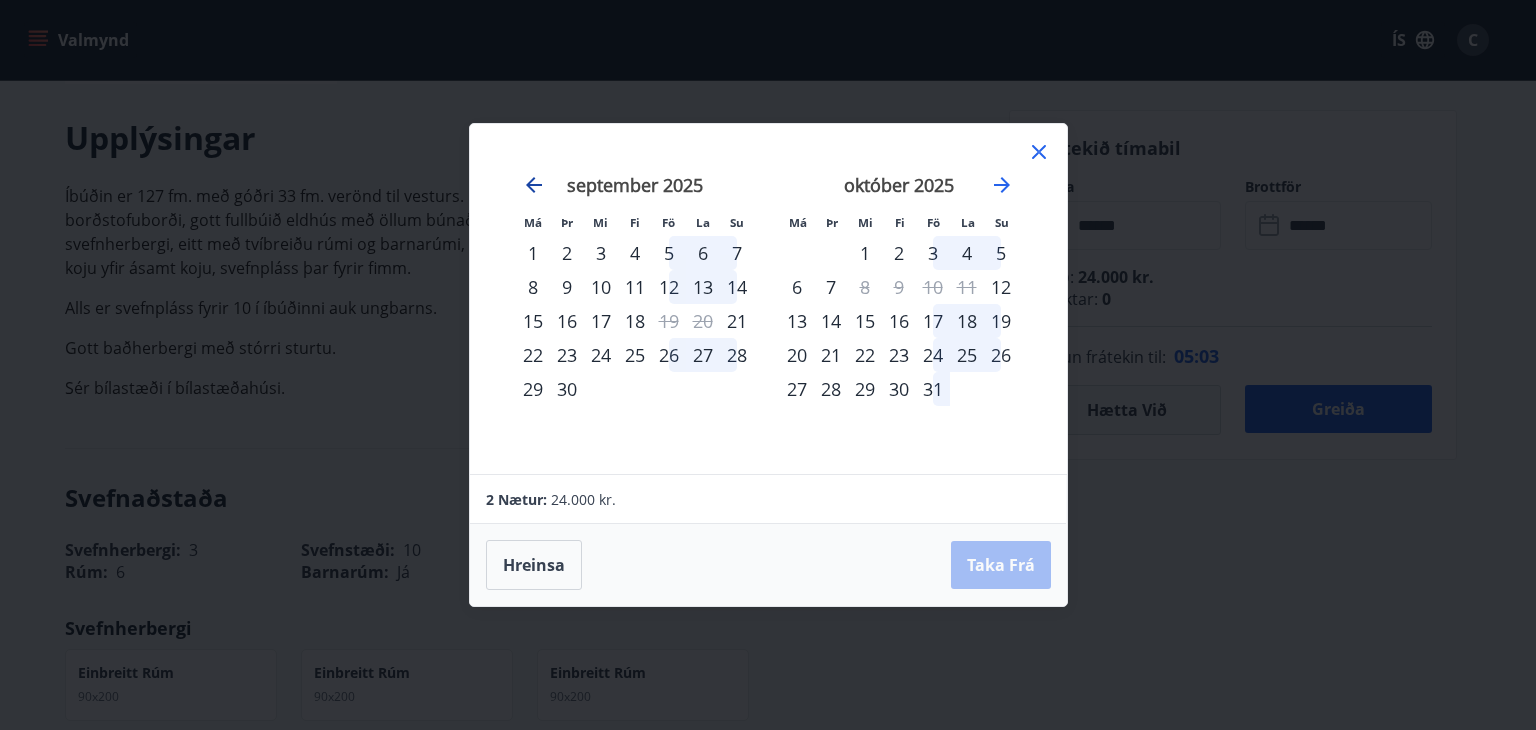 click 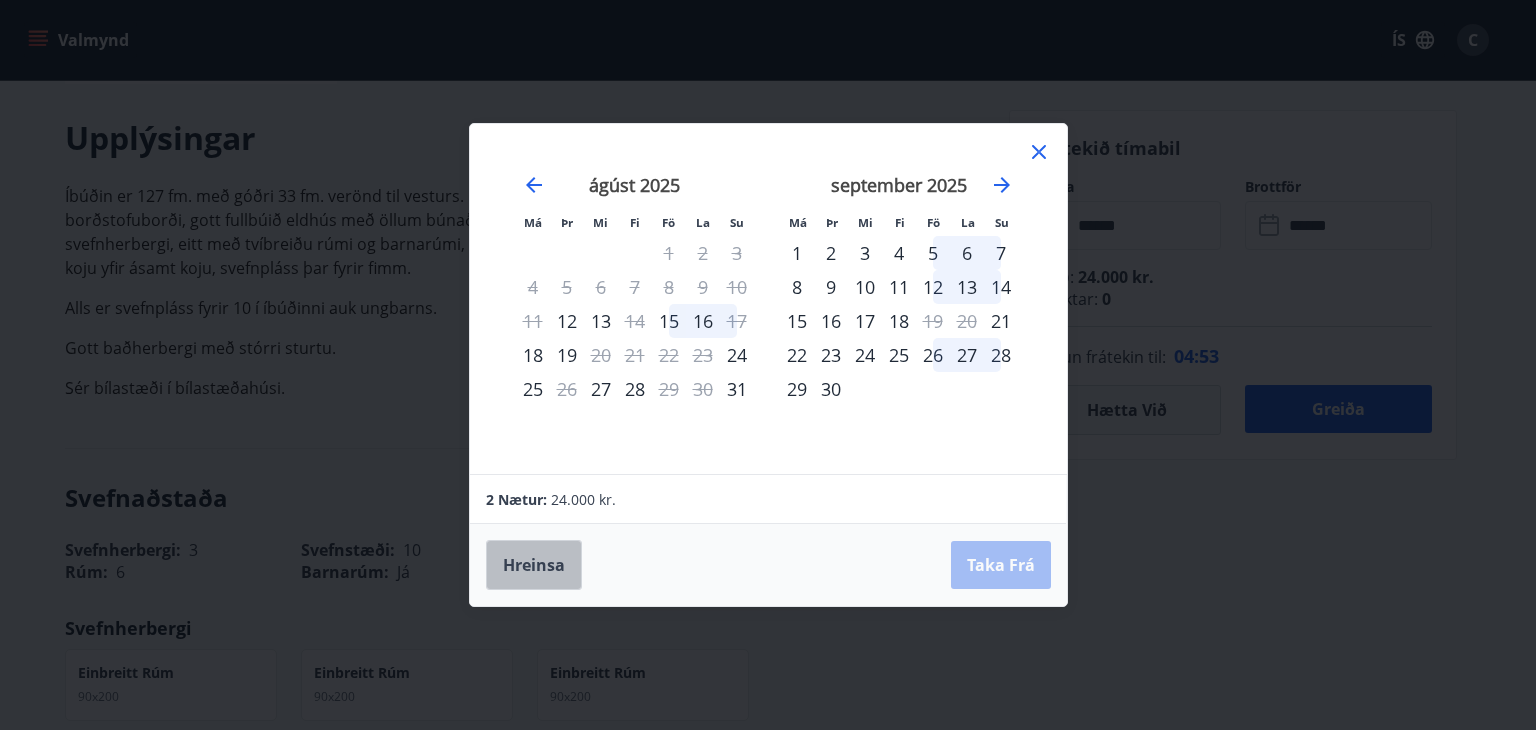 click on "Hreinsa" at bounding box center (534, 565) 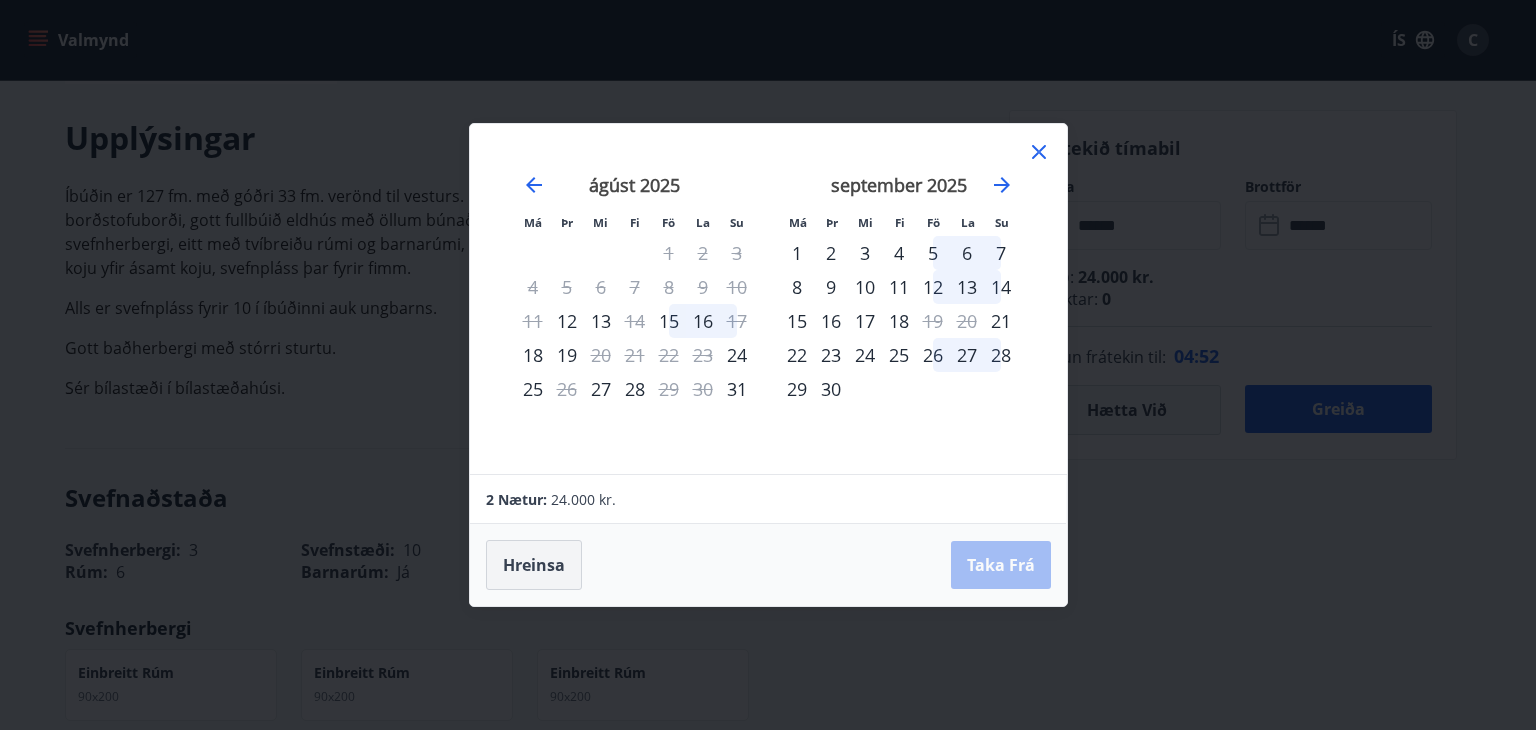 click on "Hreinsa" at bounding box center [534, 565] 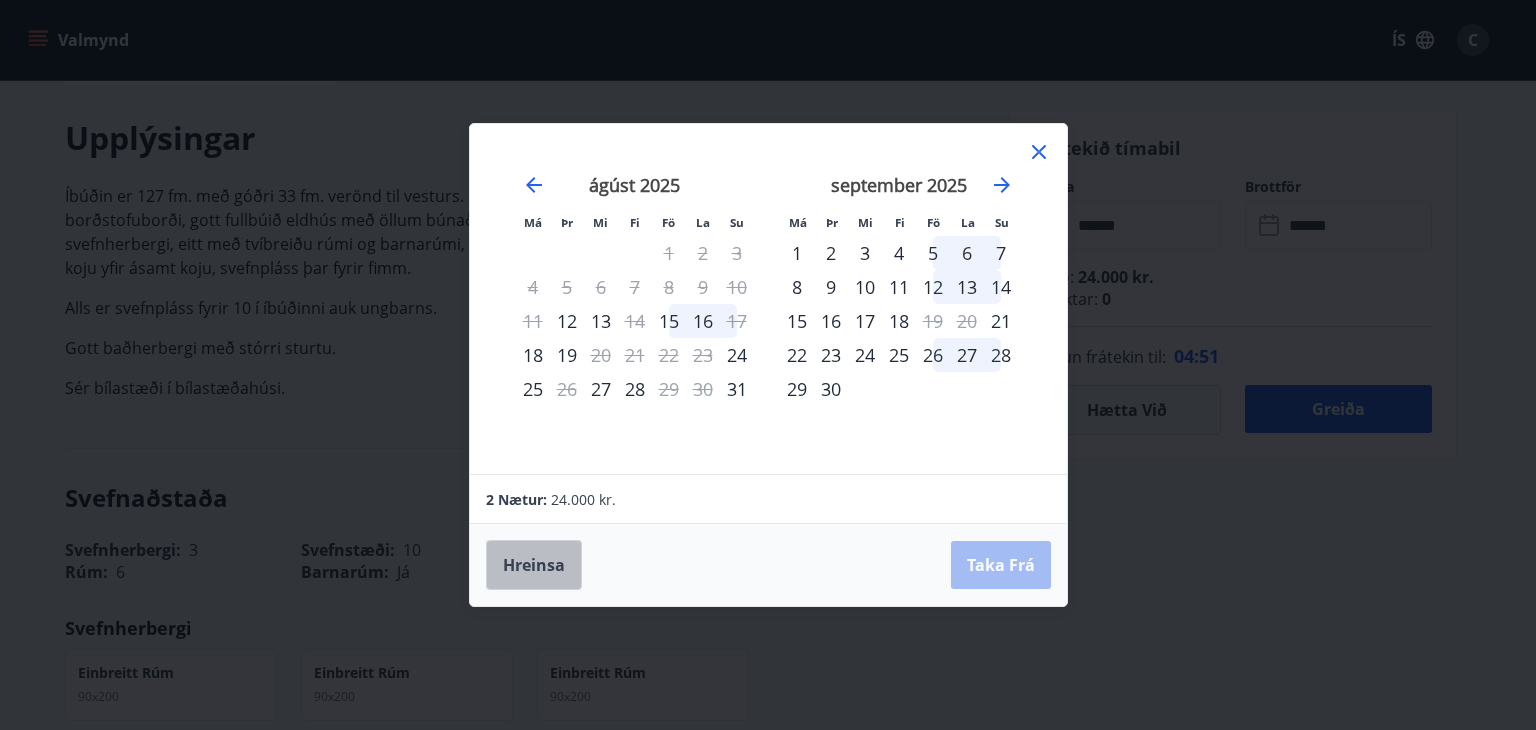 click on "Hreinsa" at bounding box center [534, 565] 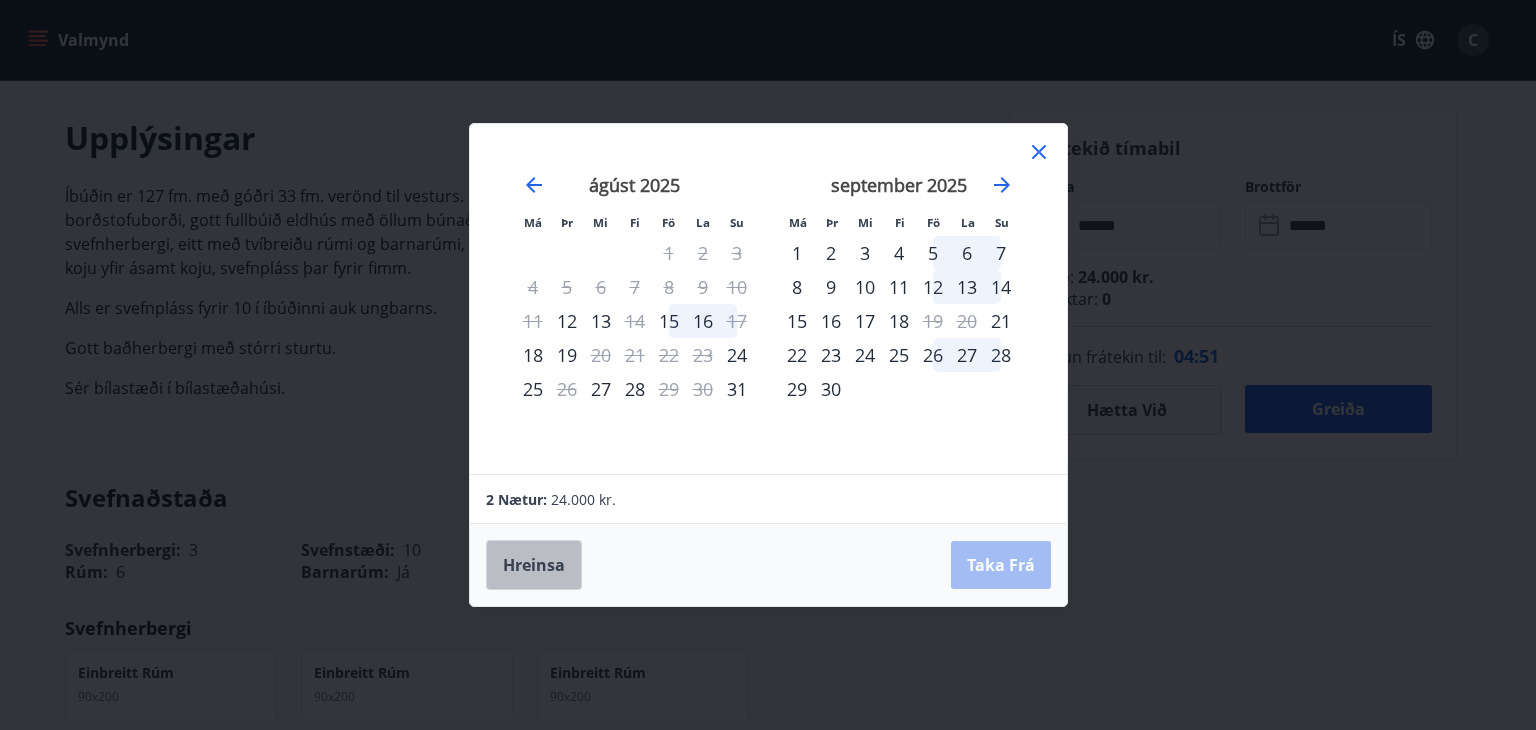 click on "Hreinsa" at bounding box center [534, 565] 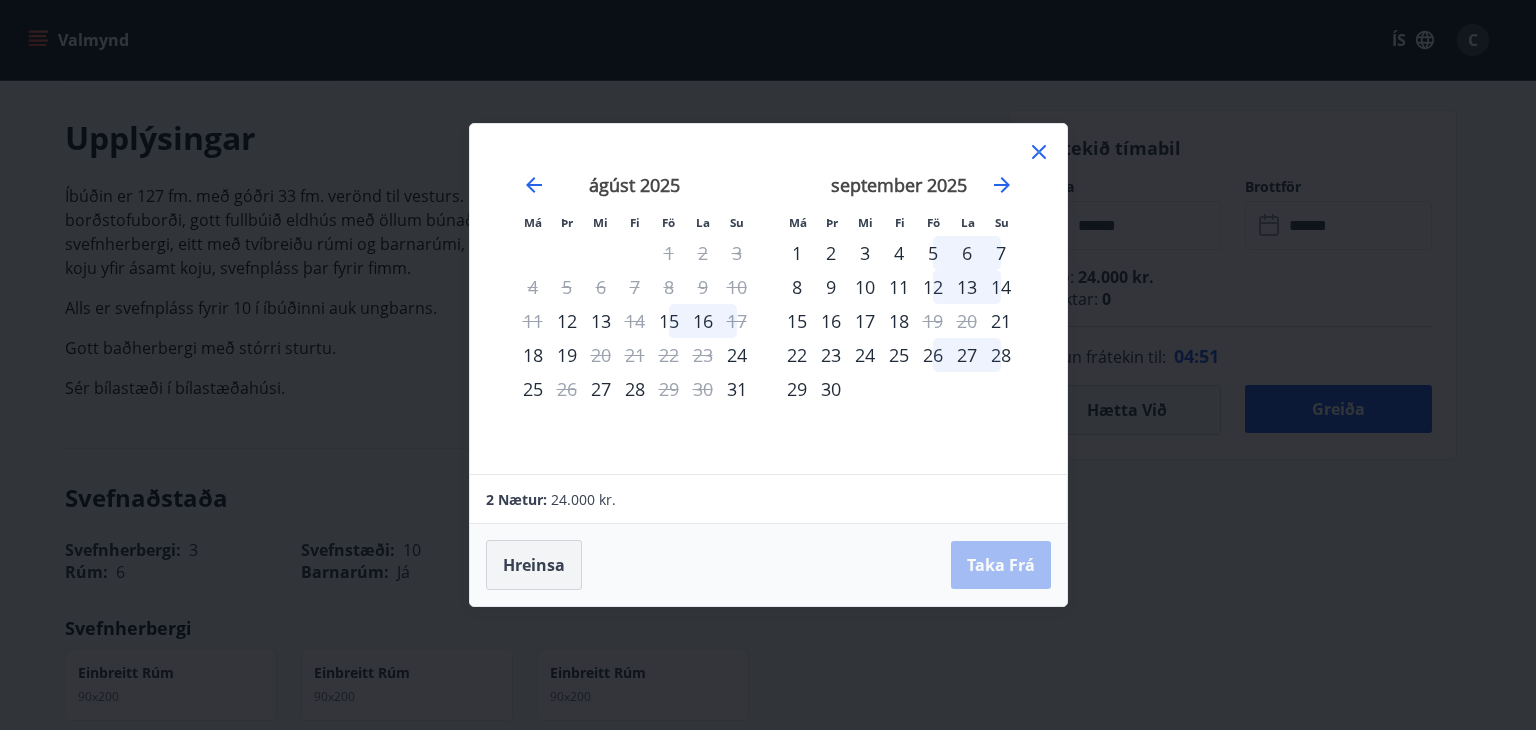 click on "Hreinsa" at bounding box center [534, 565] 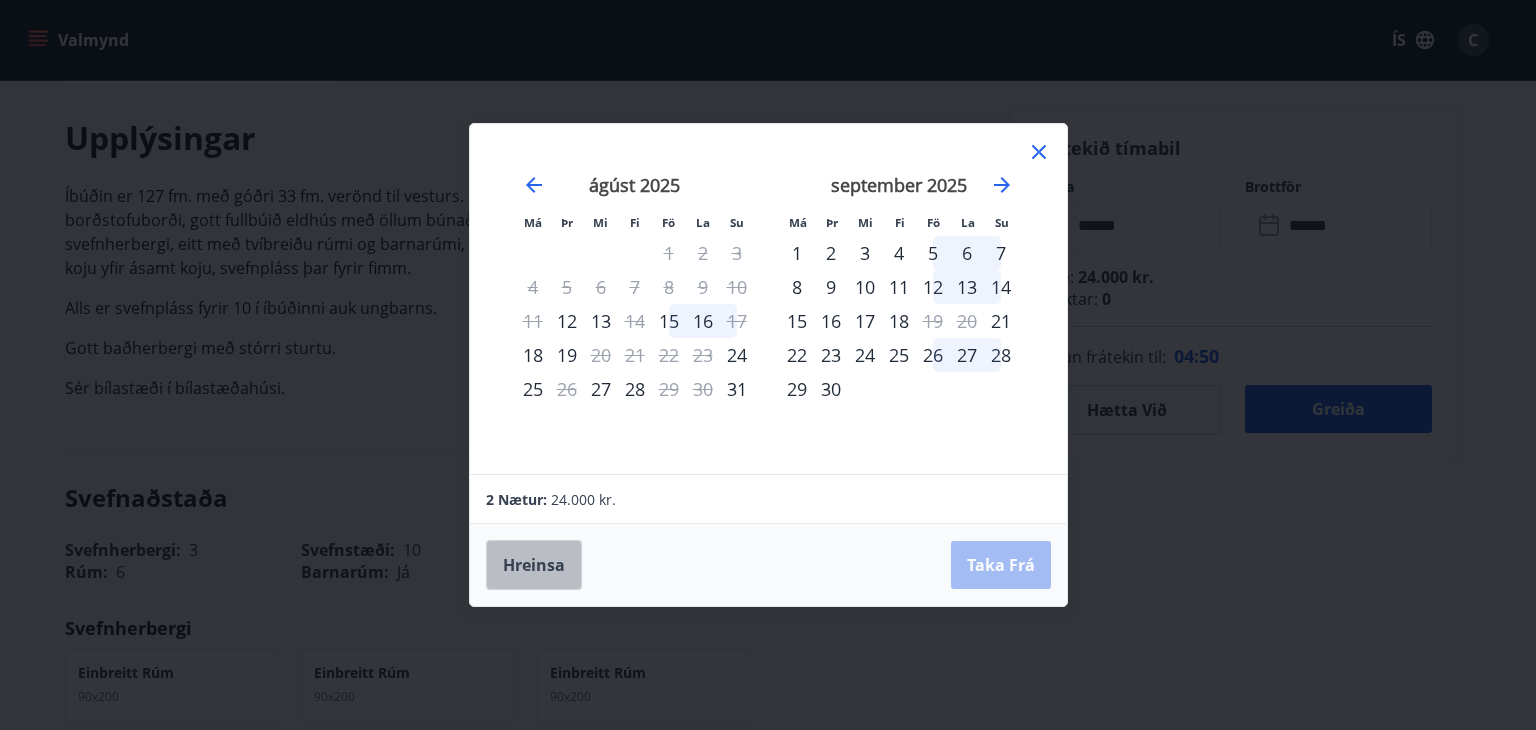click on "Hreinsa" at bounding box center [534, 565] 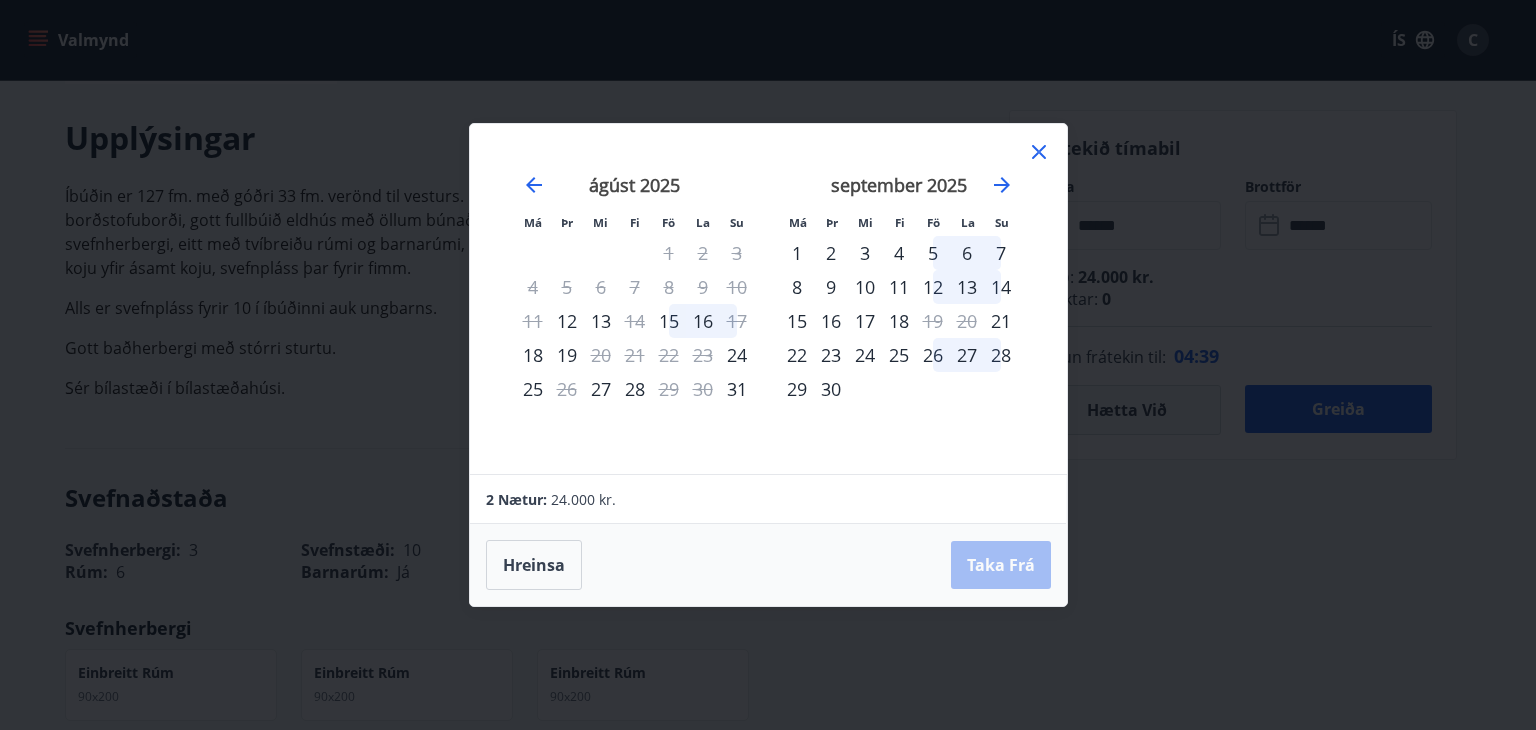 type 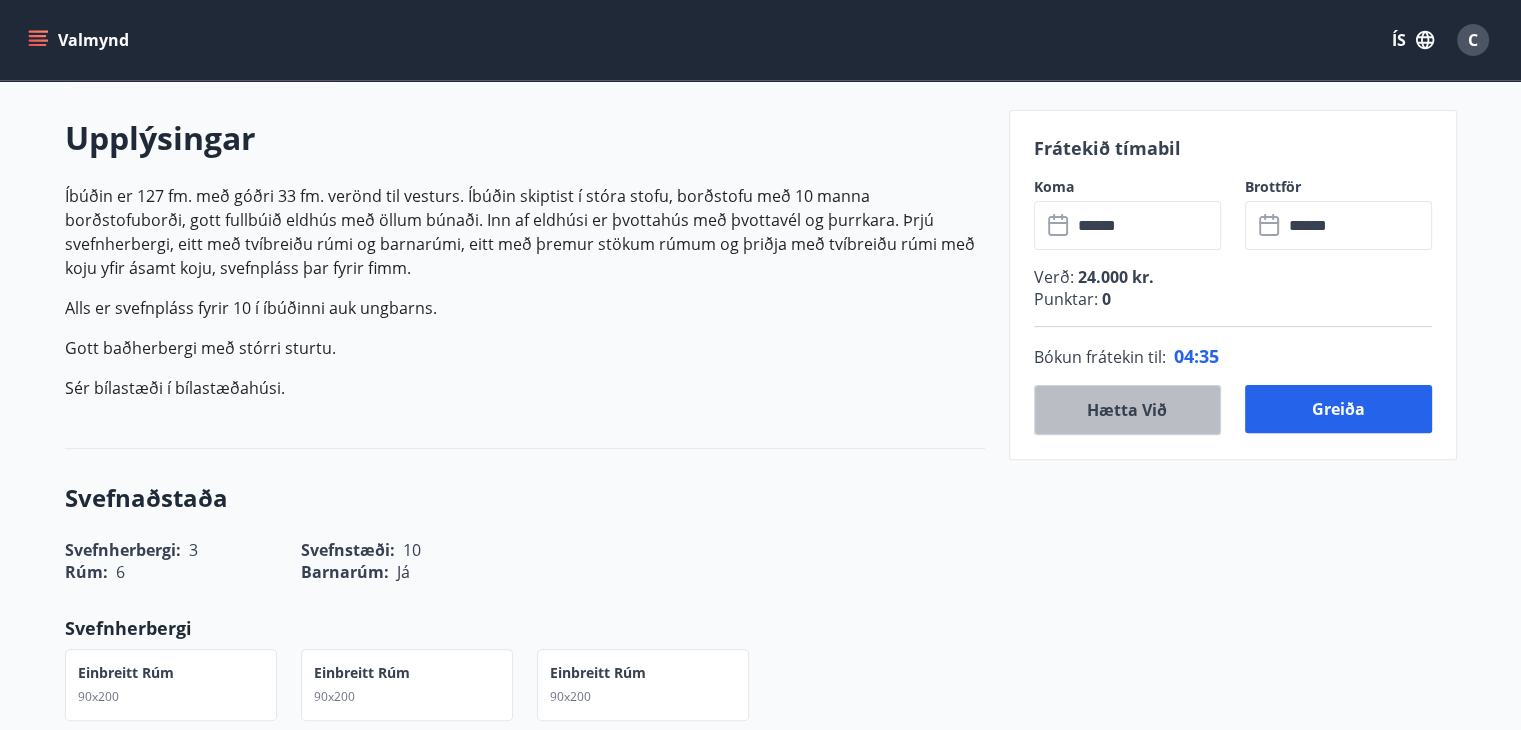 click on "Hætta við" at bounding box center [1127, 410] 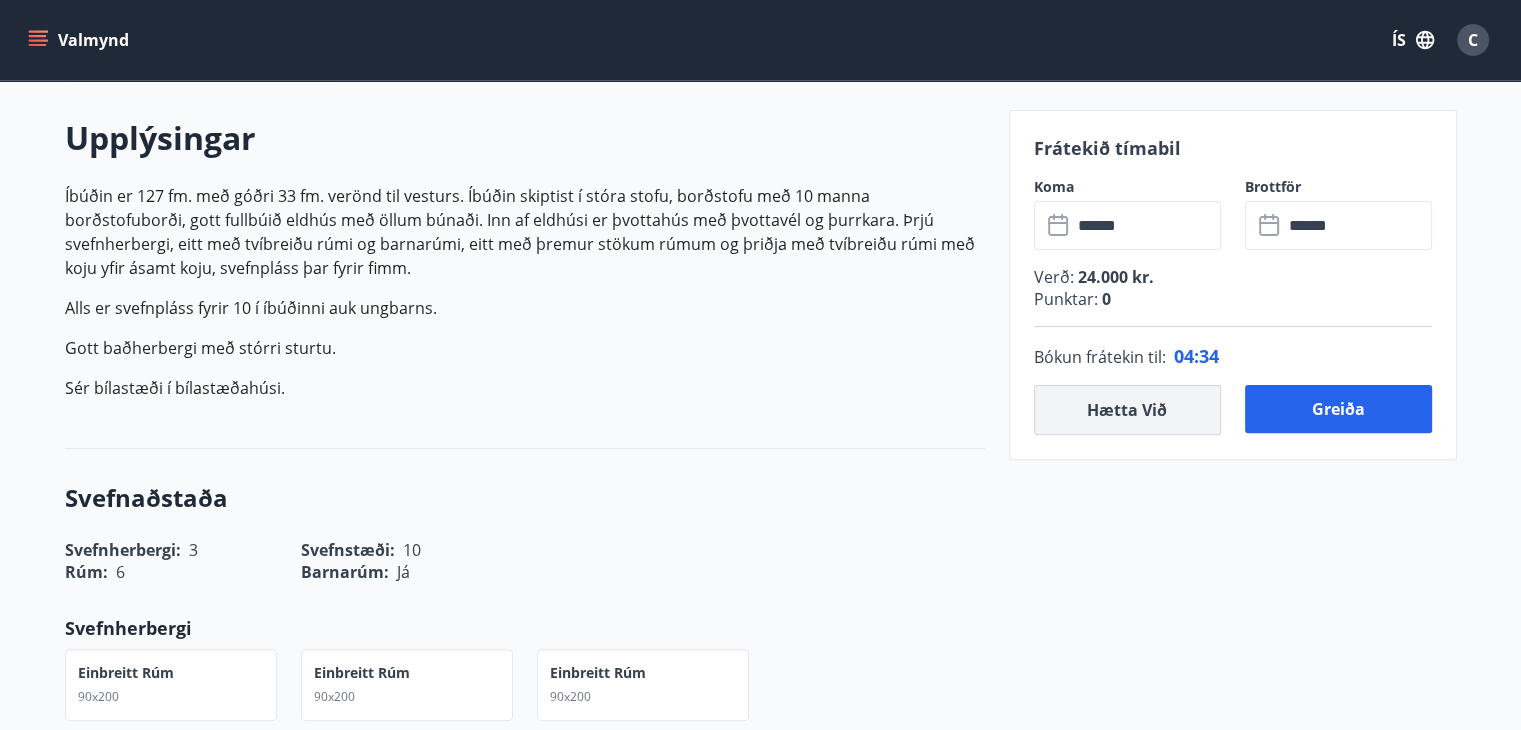 type 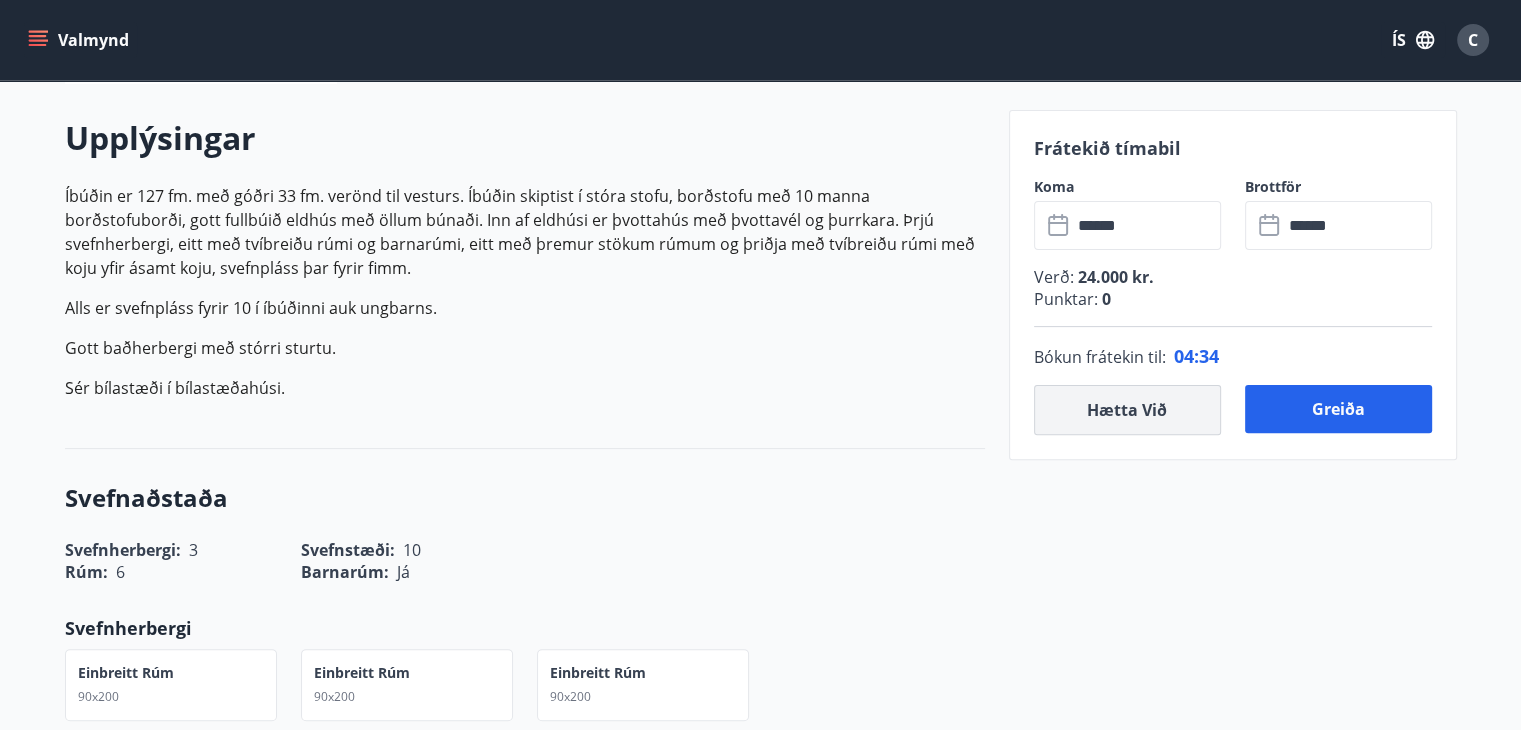 type 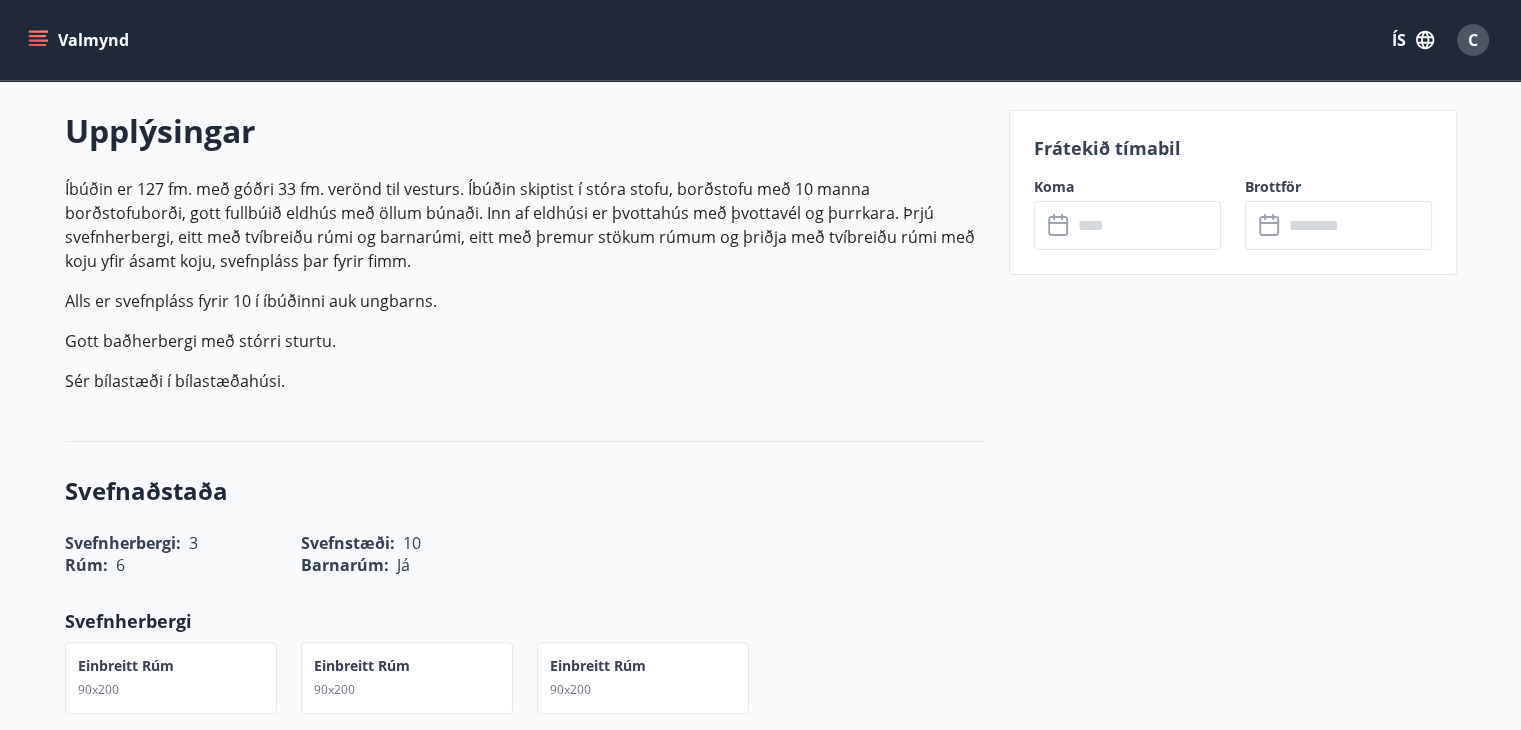 scroll, scrollTop: 0, scrollLeft: 0, axis: both 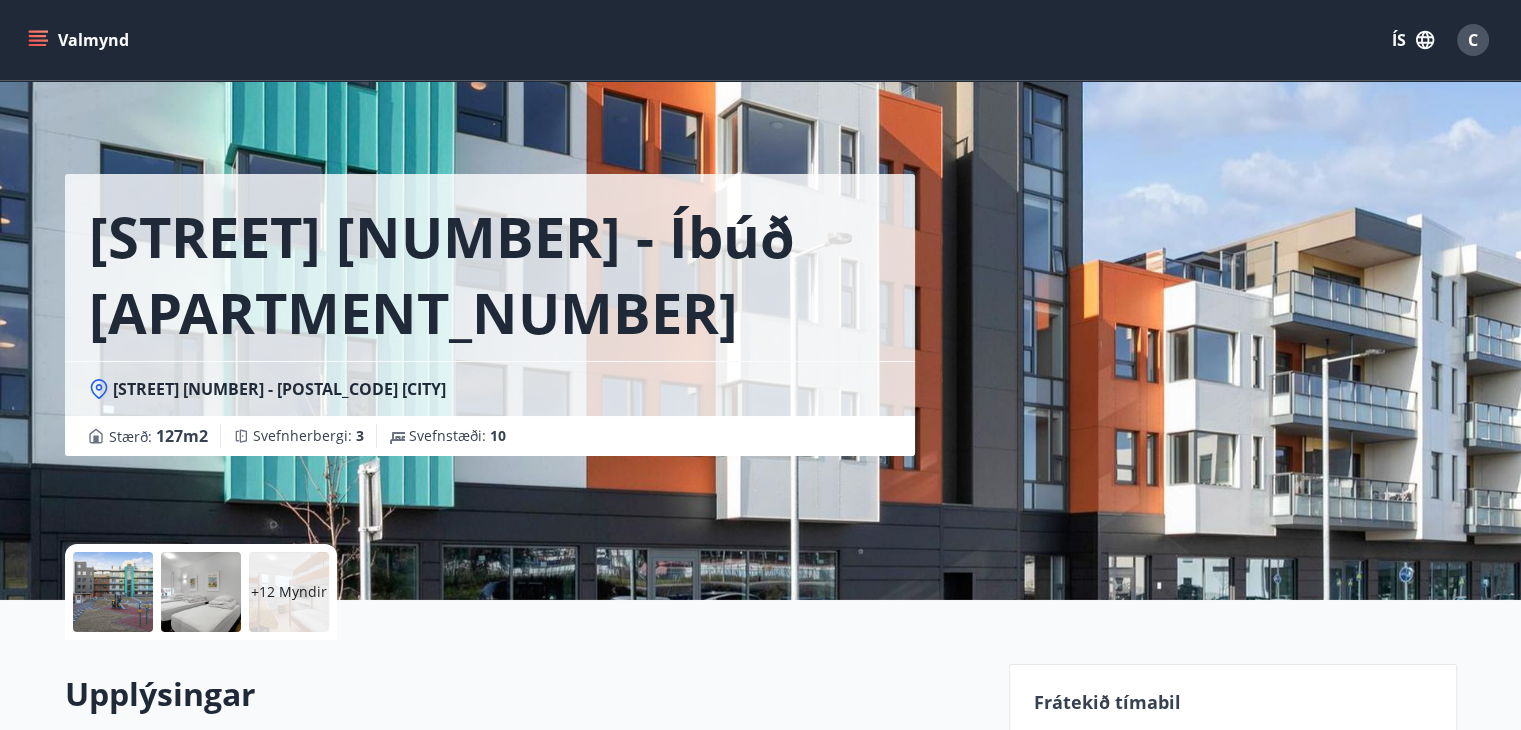click 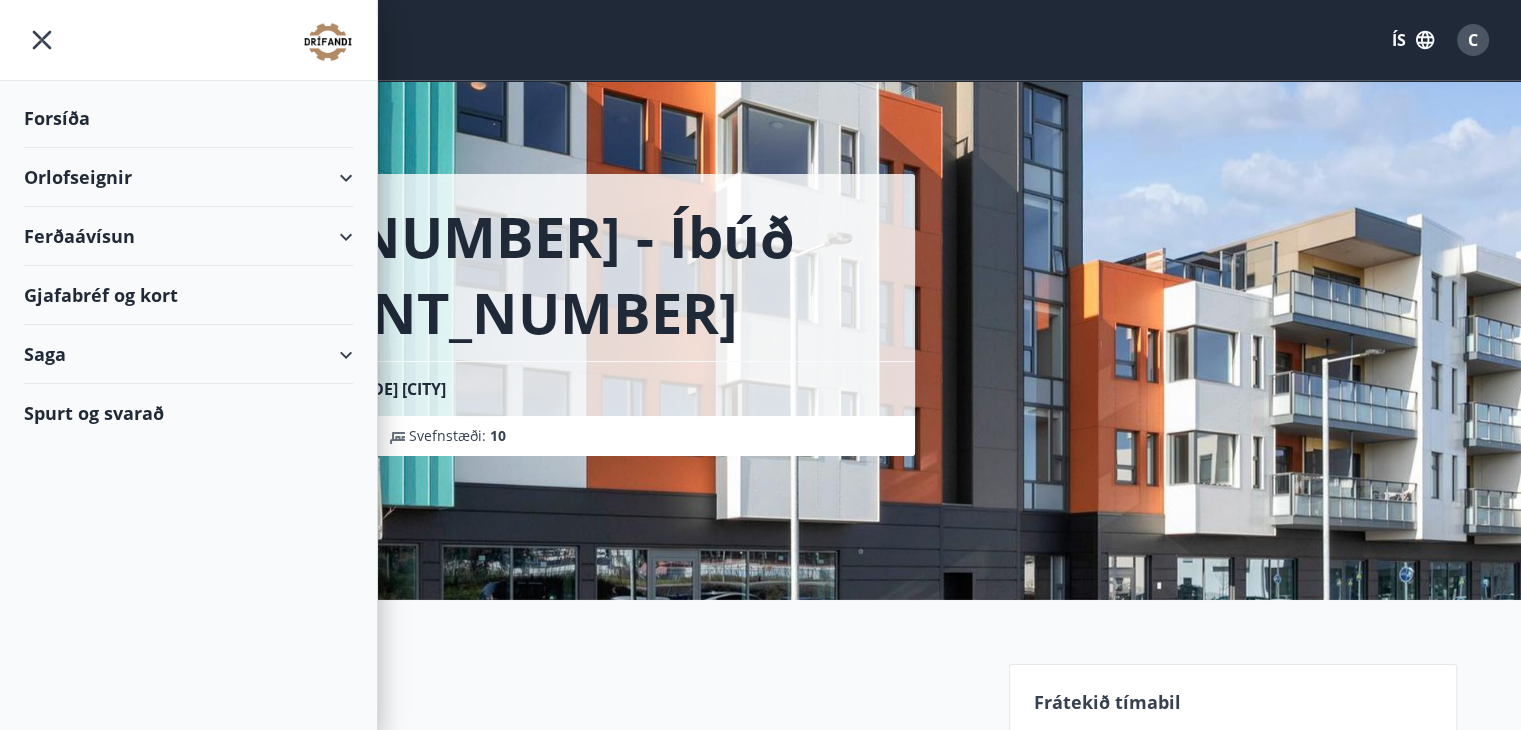 click on "Ferðaávísun" at bounding box center [188, 236] 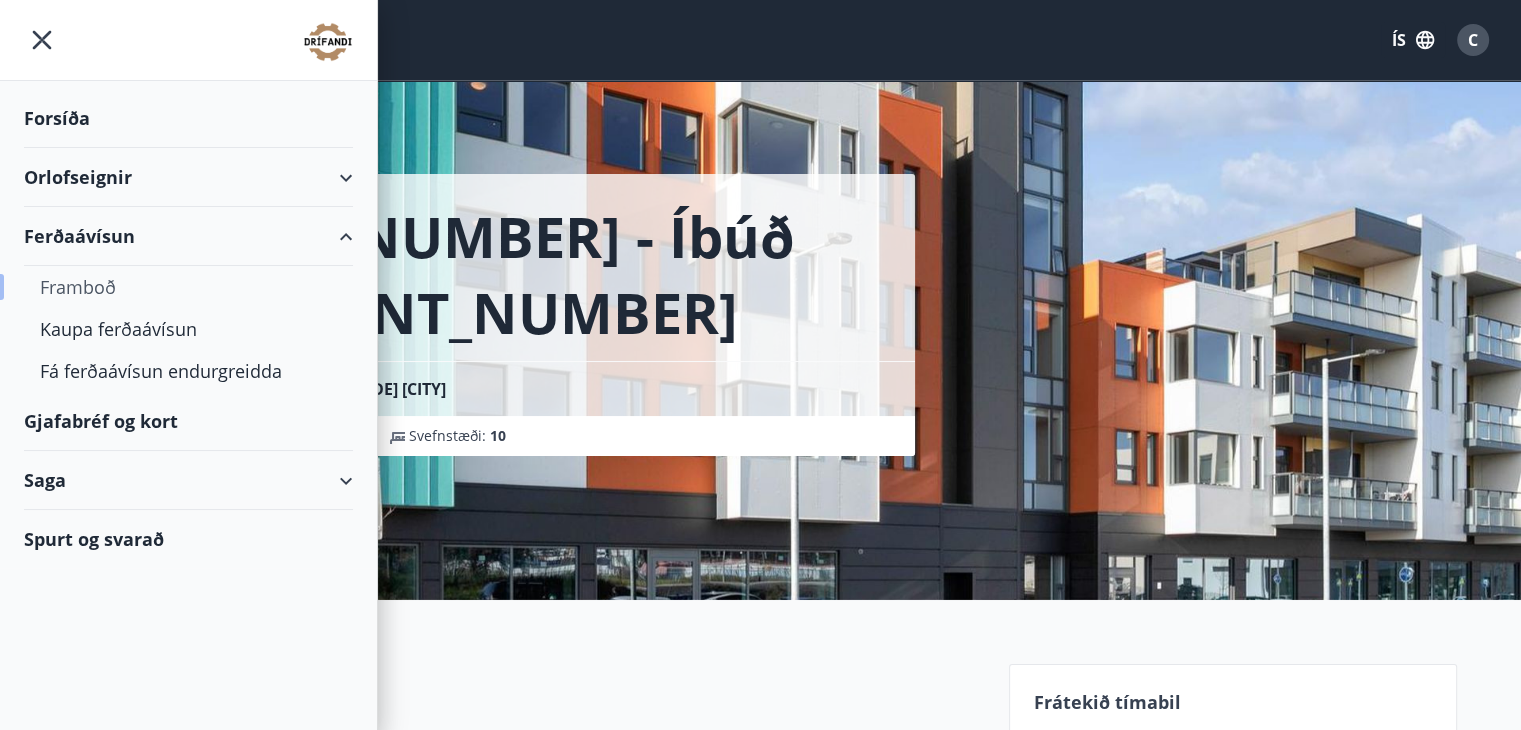 click on "Framboð" at bounding box center (188, 287) 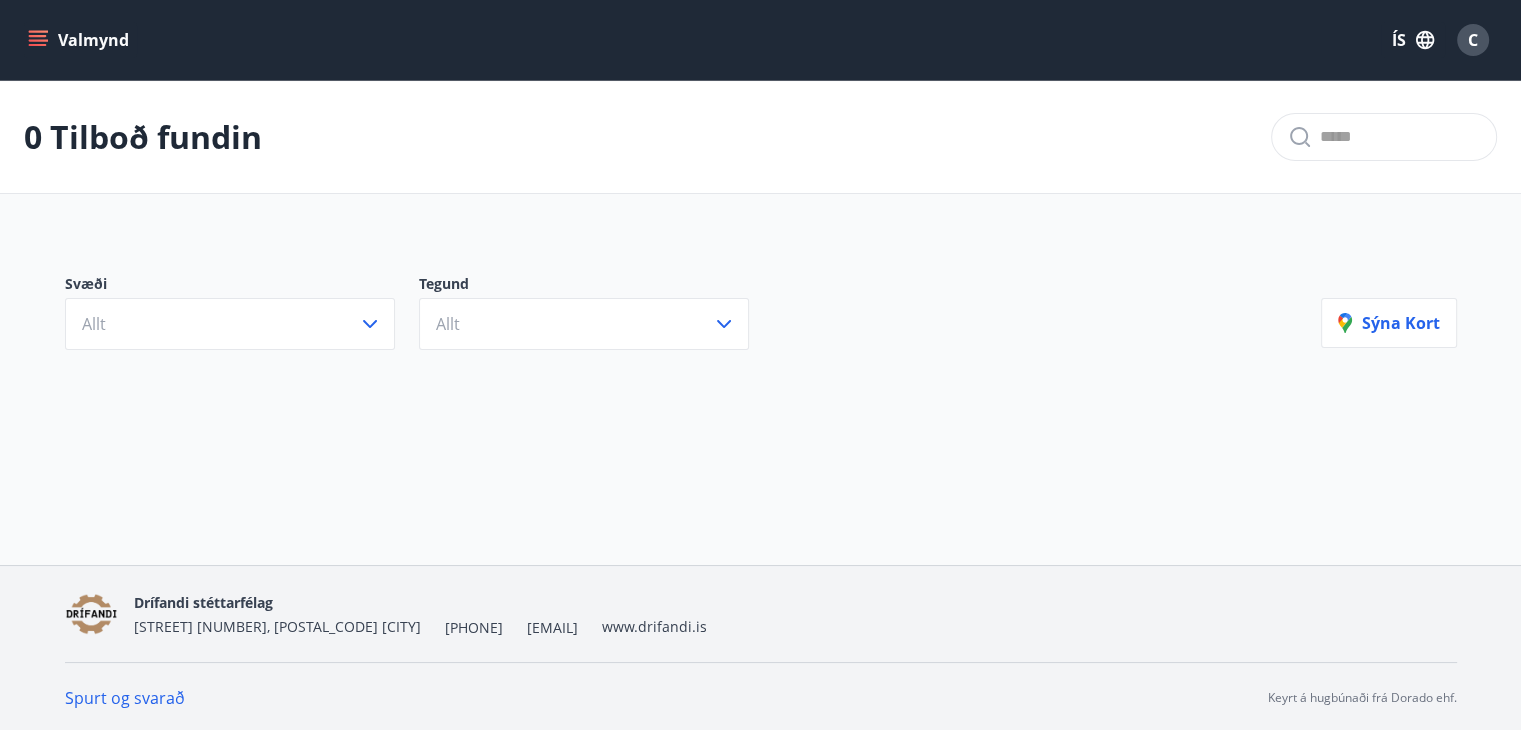 click on "Svæði Allt Tegund Allt Sýna kort" at bounding box center [761, 304] 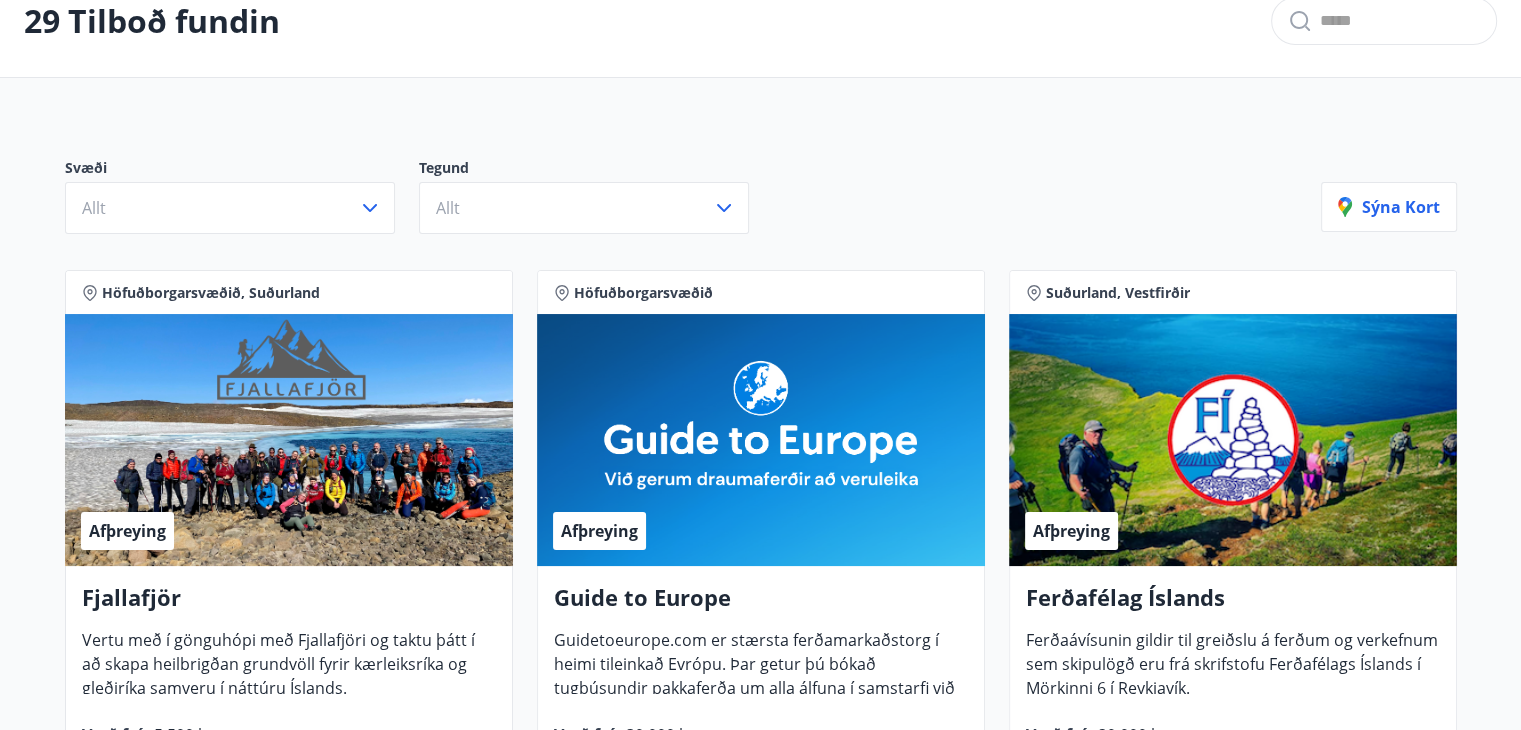 scroll, scrollTop: 0, scrollLeft: 0, axis: both 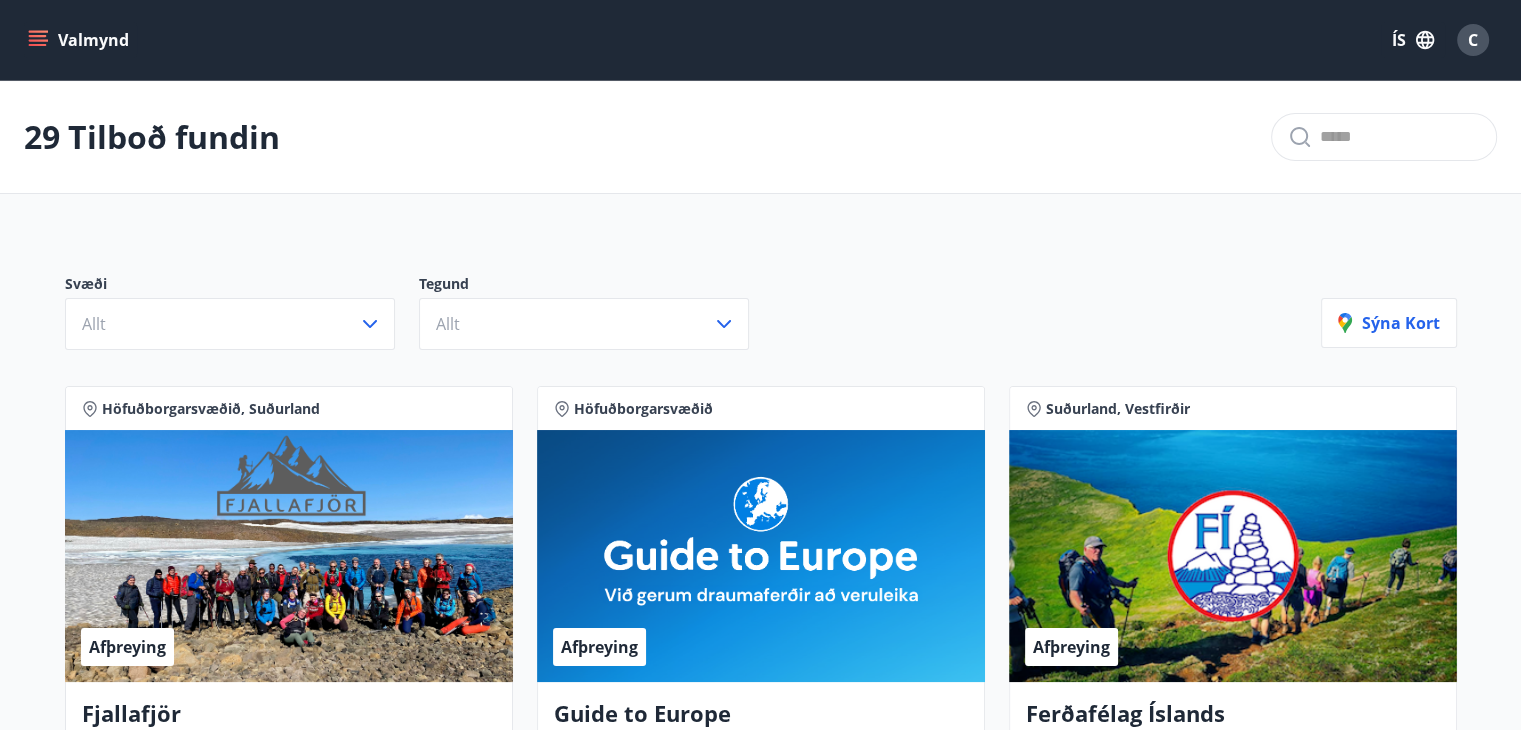 click 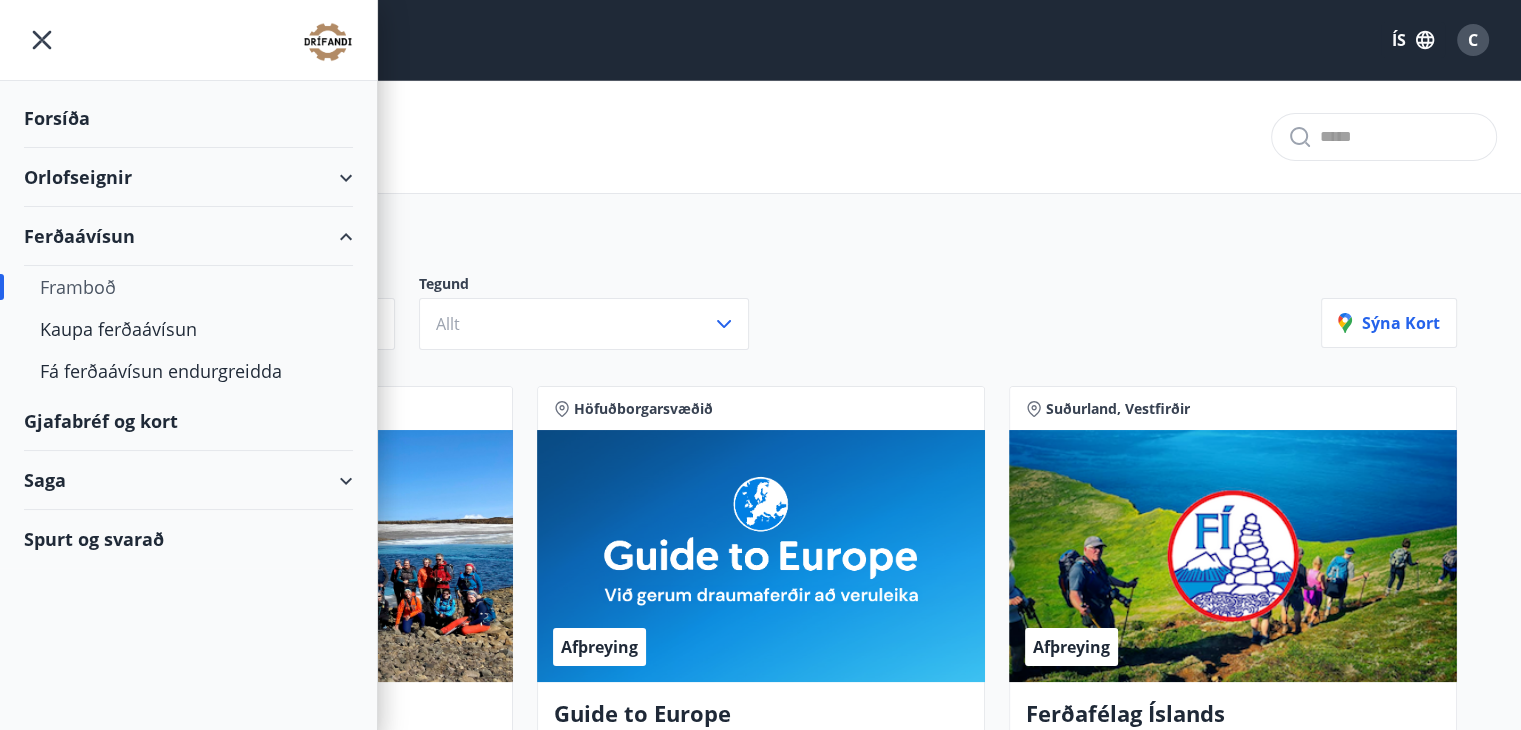 click on "Gjafabréf og kort" at bounding box center [188, 421] 